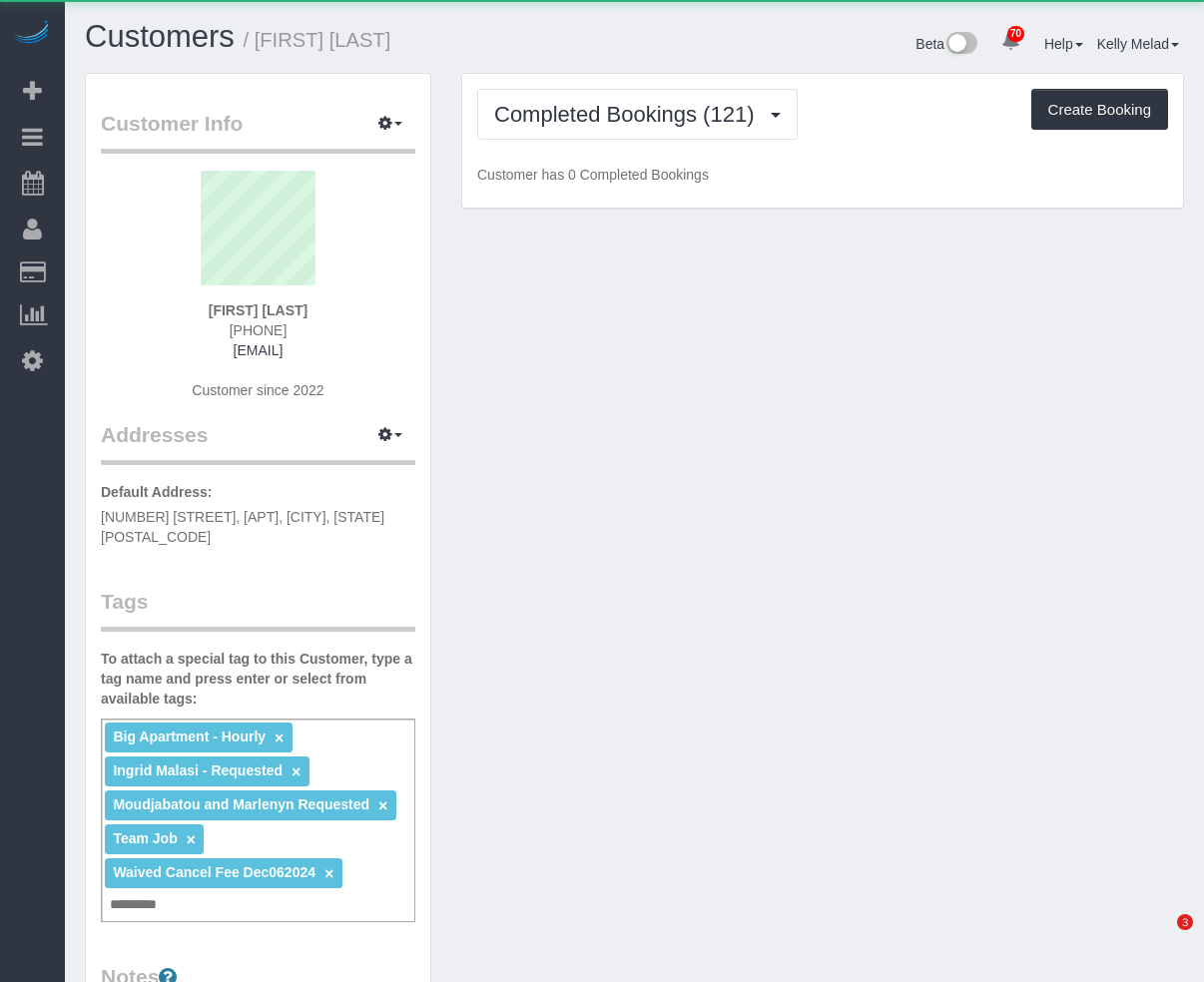 scroll, scrollTop: 0, scrollLeft: 0, axis: both 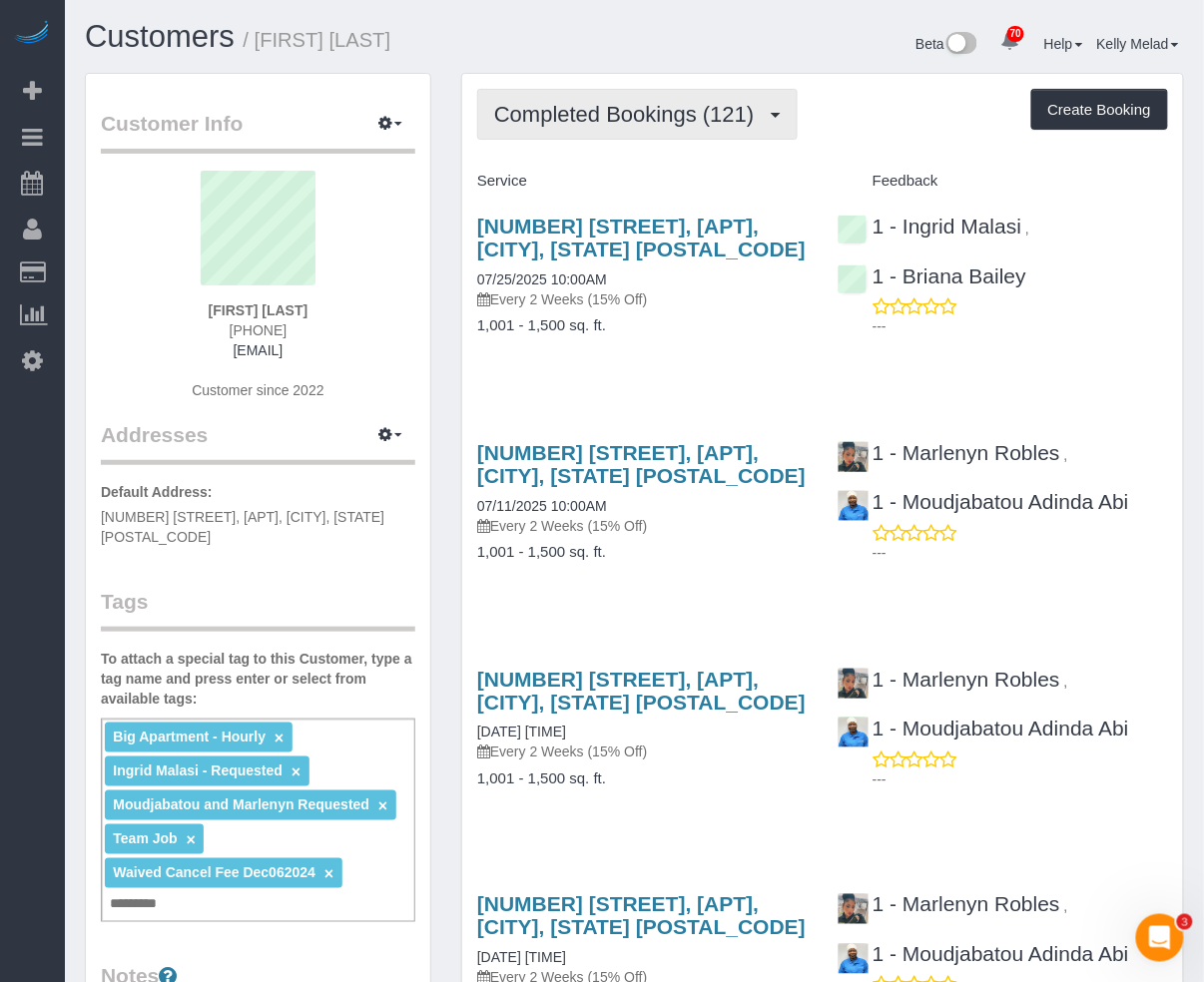 click on "Completed Bookings (121)" at bounding box center [629, 114] 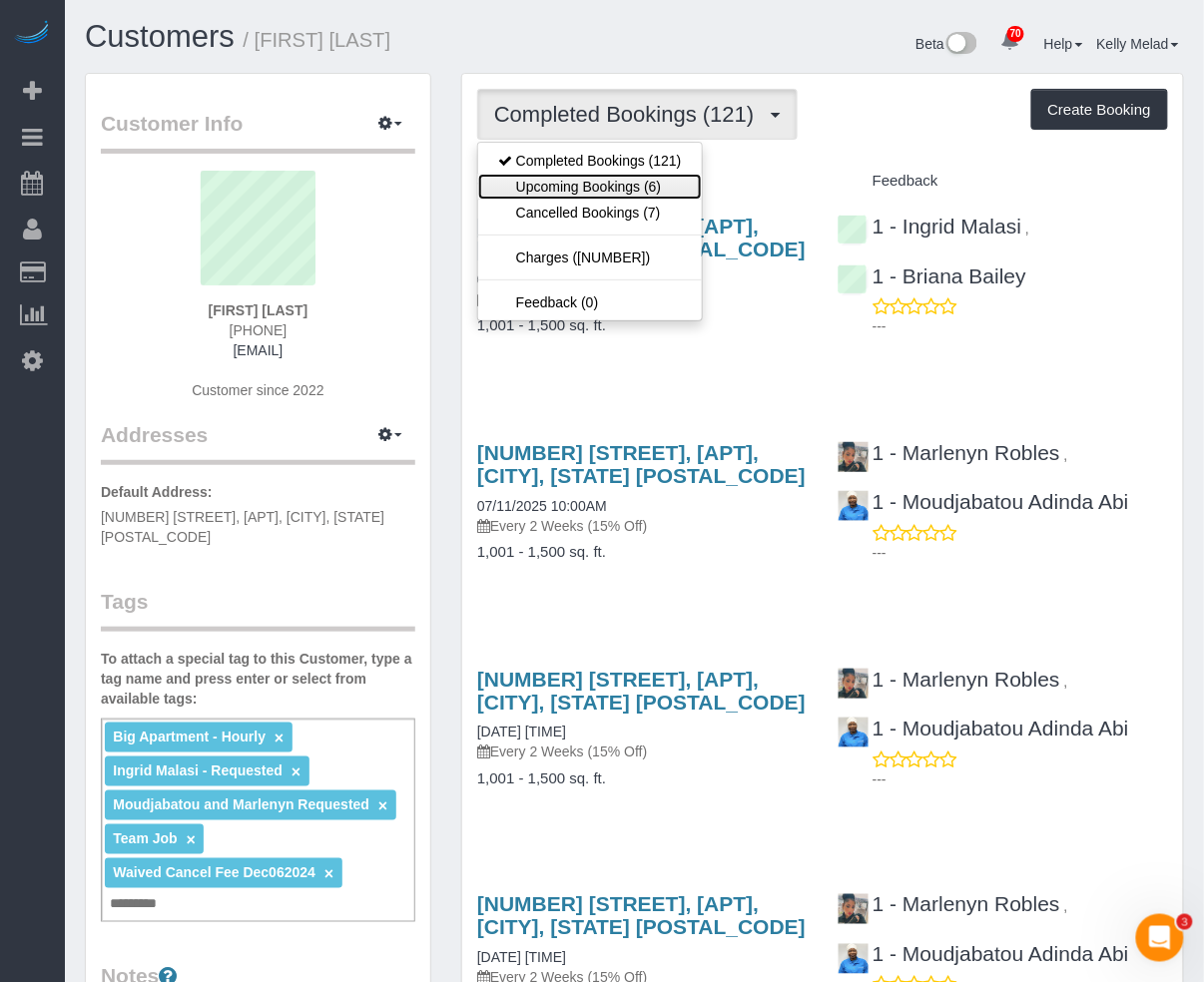 click on "Upcoming Bookings (6)" at bounding box center (590, 187) 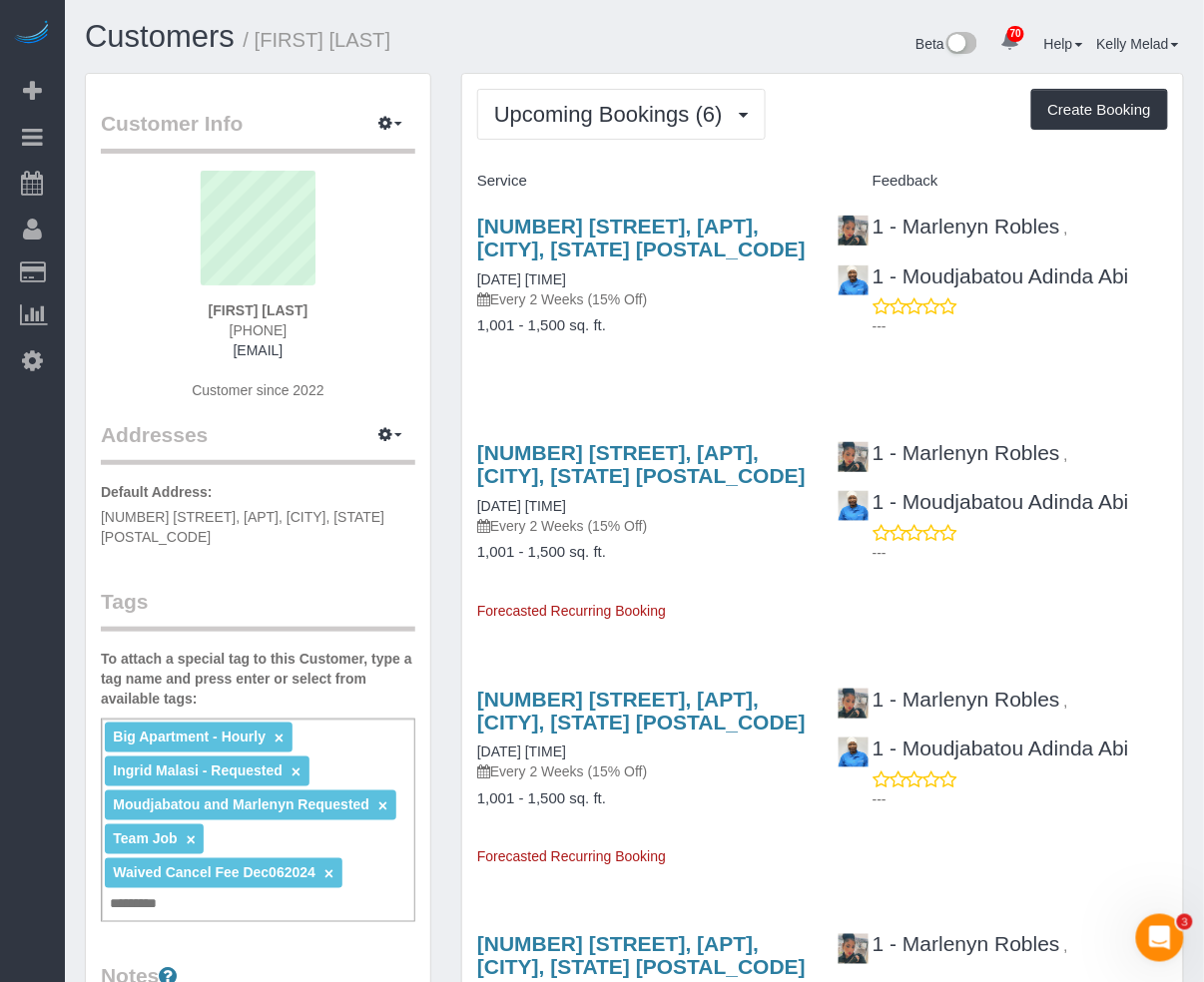 click on "128 West 23rd St, 3a, New York, NY 10011
09/05/2025 10:00AM
Every 2 Weeks (15% Off)
1,001 - 1,500 sq. ft.
Forecasted Recurring Booking
1 - Marlenyn Robles
,
1 - Moudjabatou Adinda Abi
---" at bounding box center (823, 768) 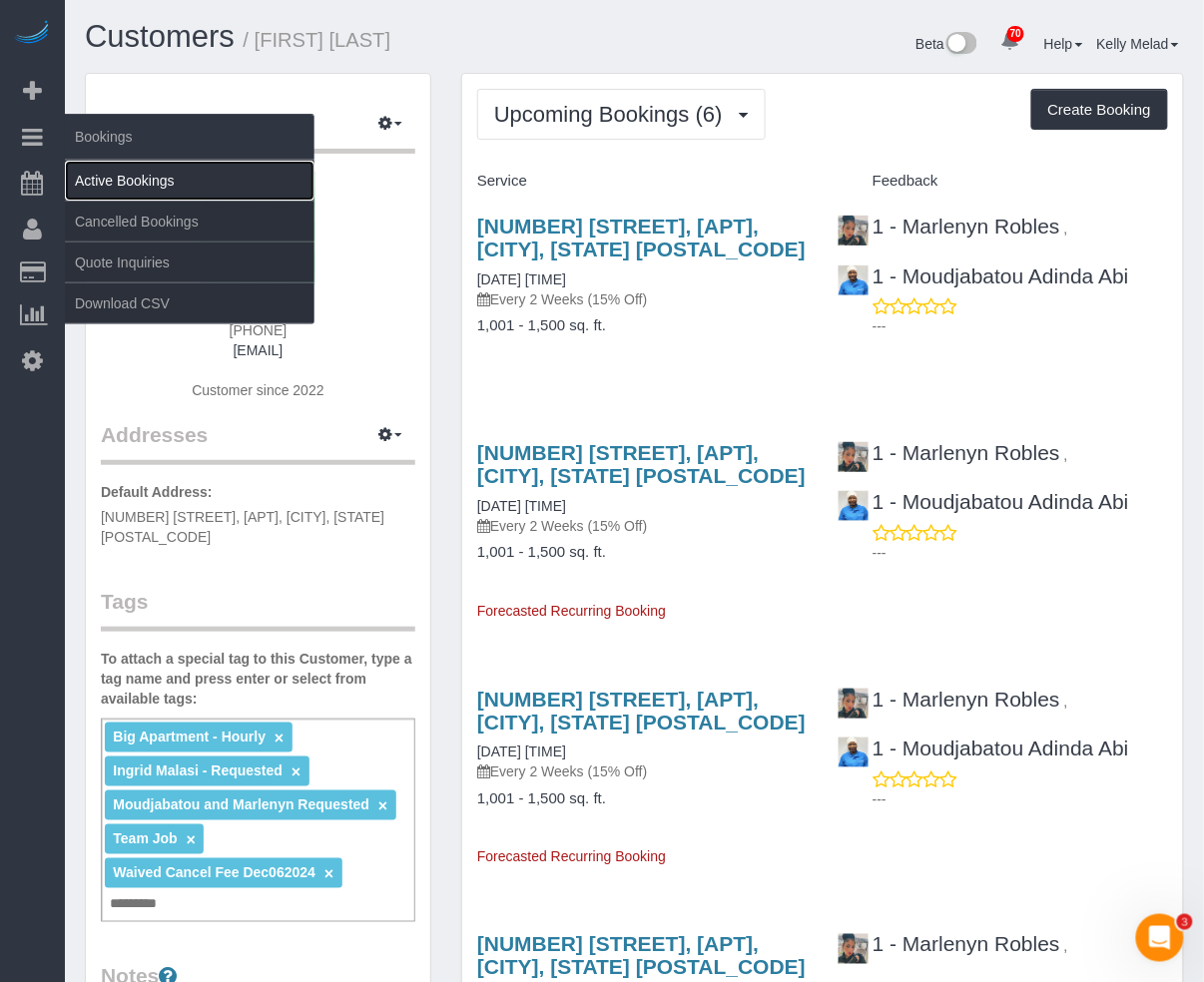click on "Active Bookings" at bounding box center (190, 181) 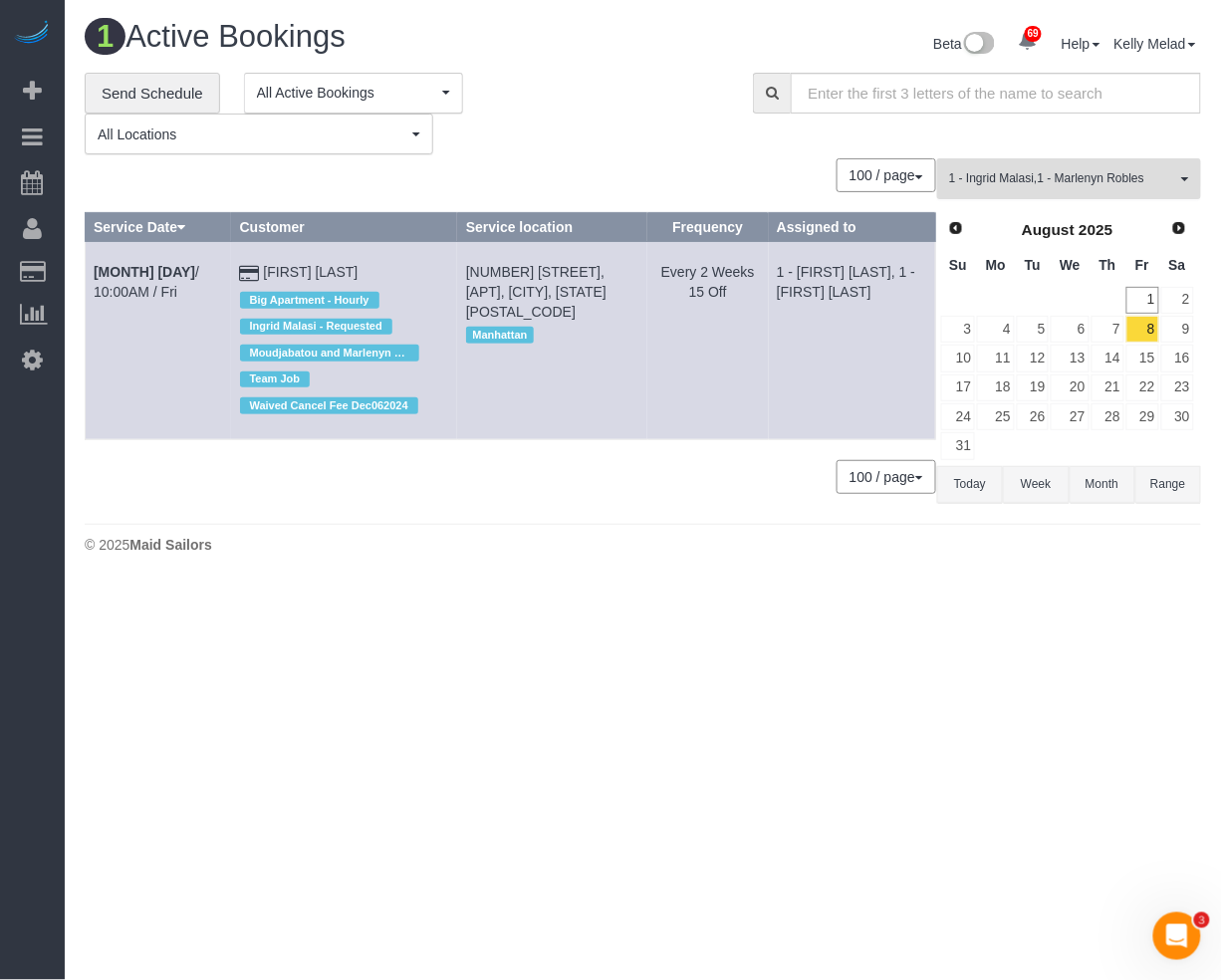 click on "1 - Ingrid Malasi
,
1 - Marlenyn Robles" at bounding box center [1063, 178] 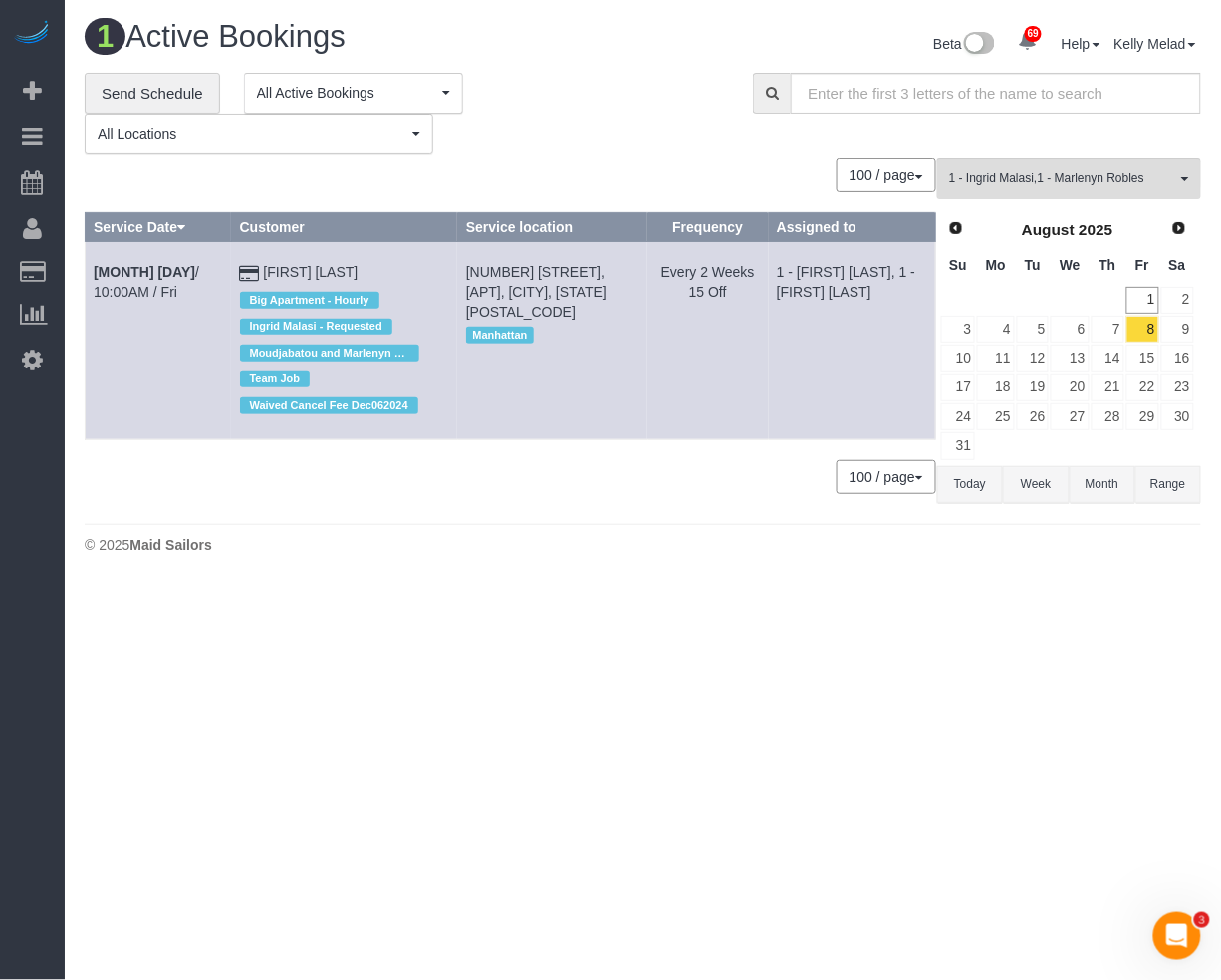 scroll, scrollTop: 638, scrollLeft: 0, axis: vertical 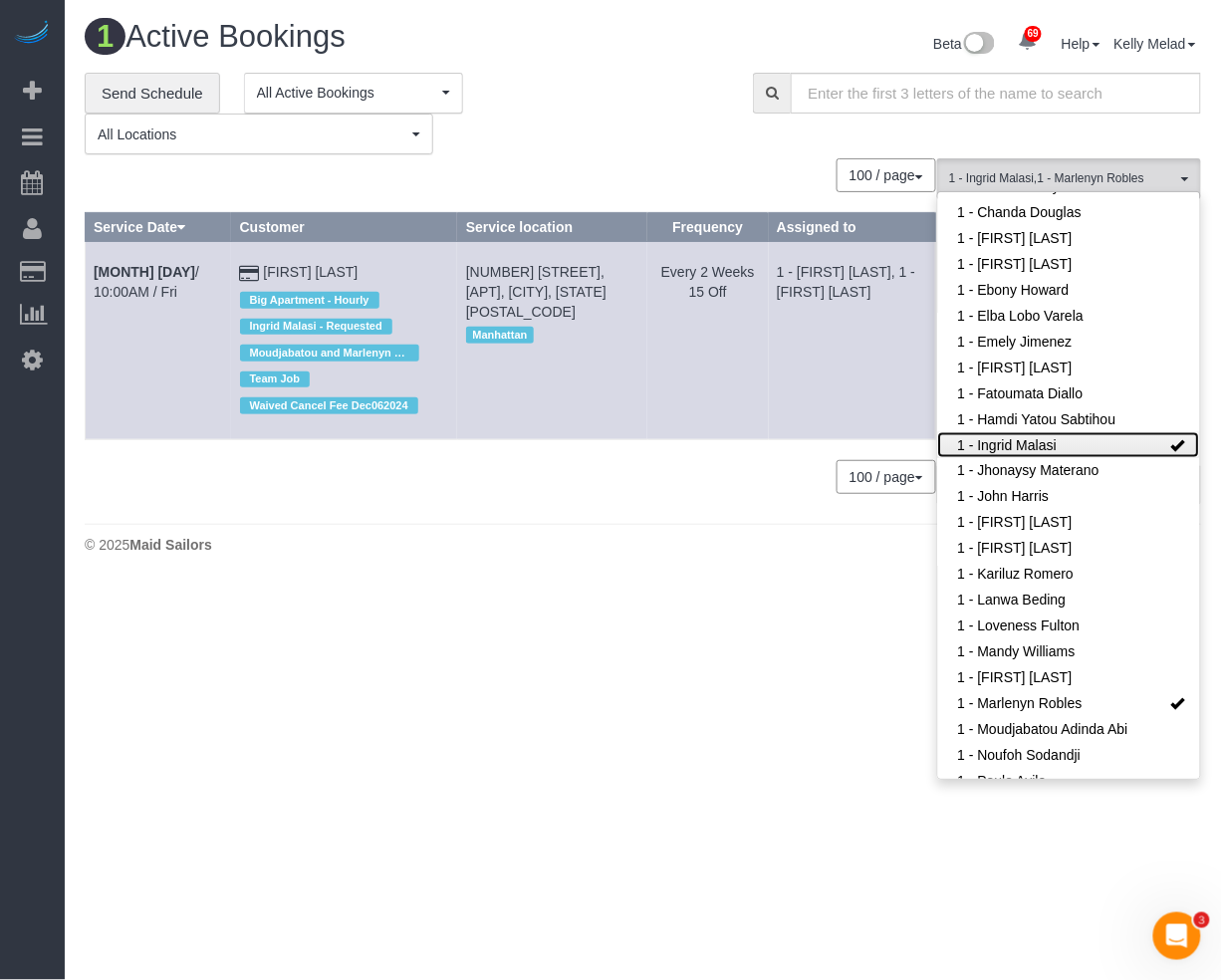 click on "1 - Ingrid Malasi" at bounding box center (1069, 445) 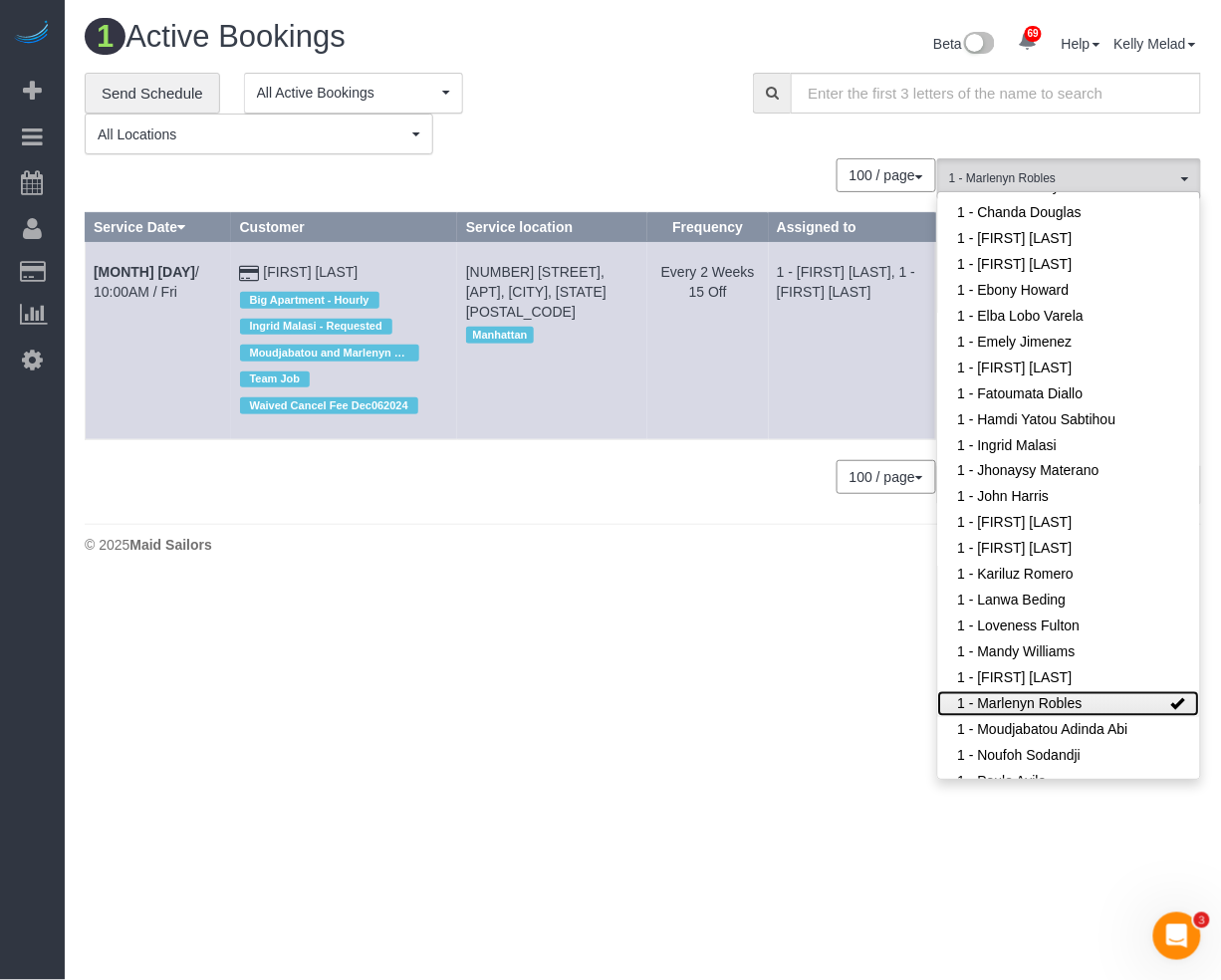 click at bounding box center [1178, 704] 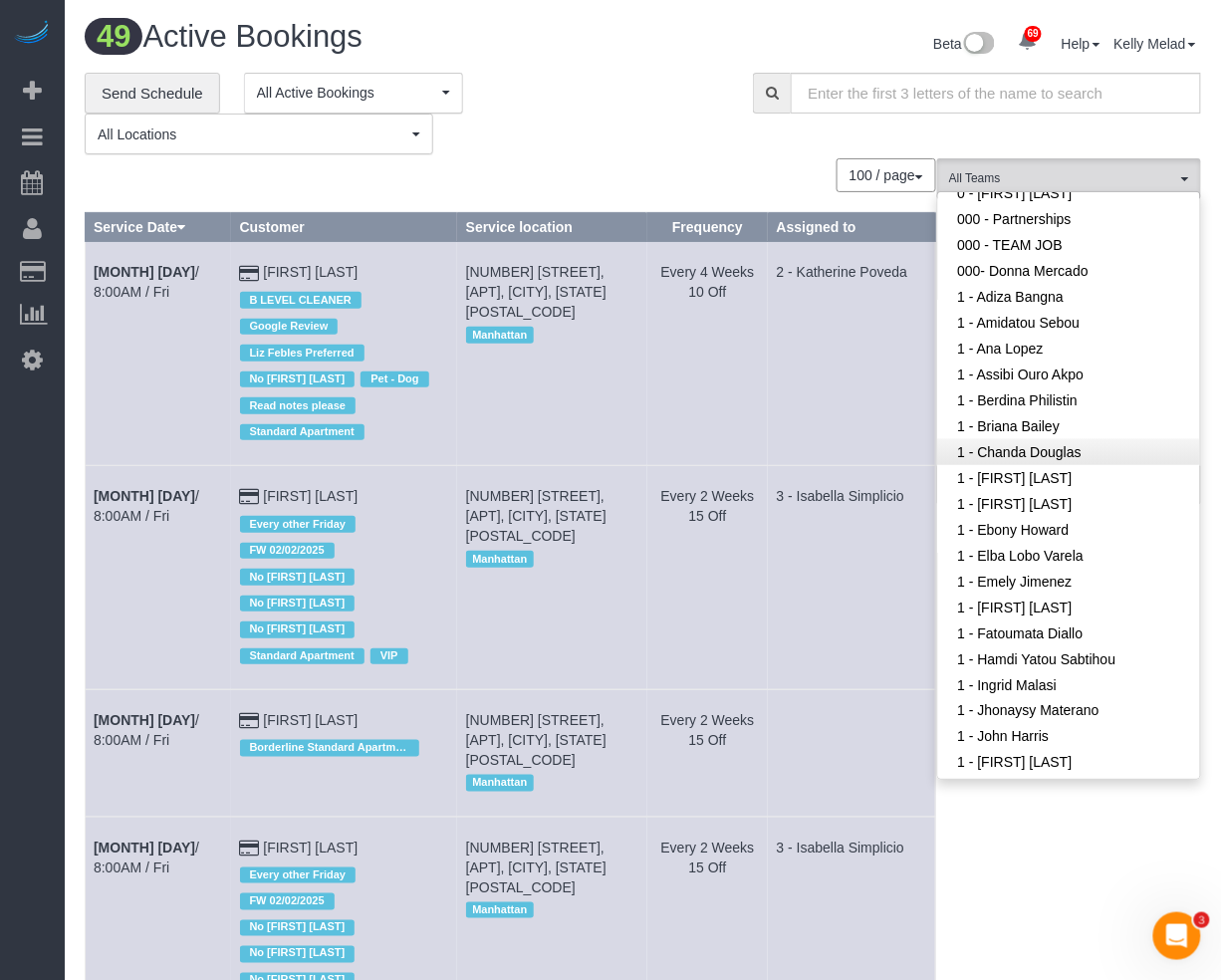 scroll, scrollTop: 372, scrollLeft: 0, axis: vertical 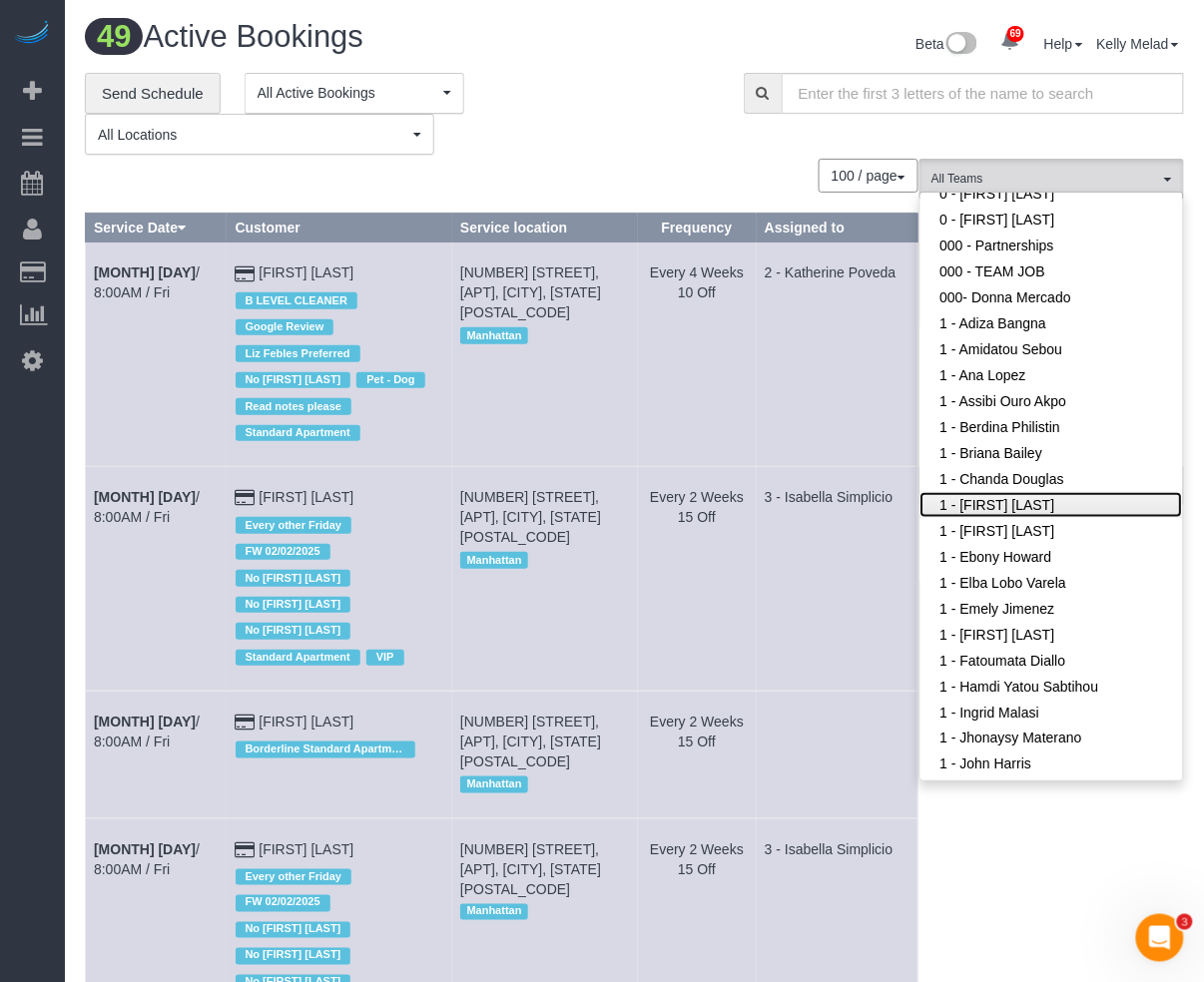click on "1 - [FIRST] [LAST]" at bounding box center (1051, 505) 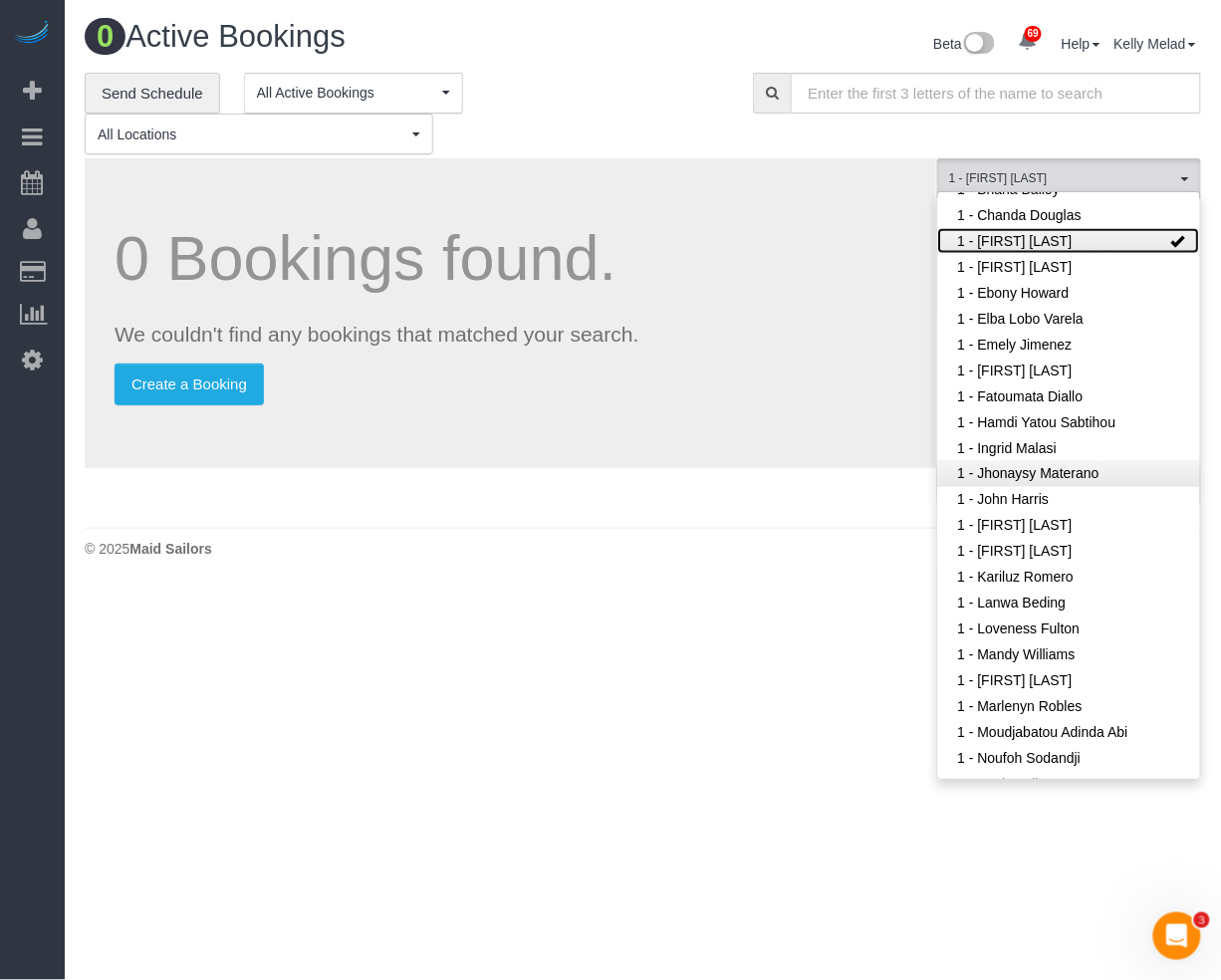 scroll, scrollTop: 638, scrollLeft: 0, axis: vertical 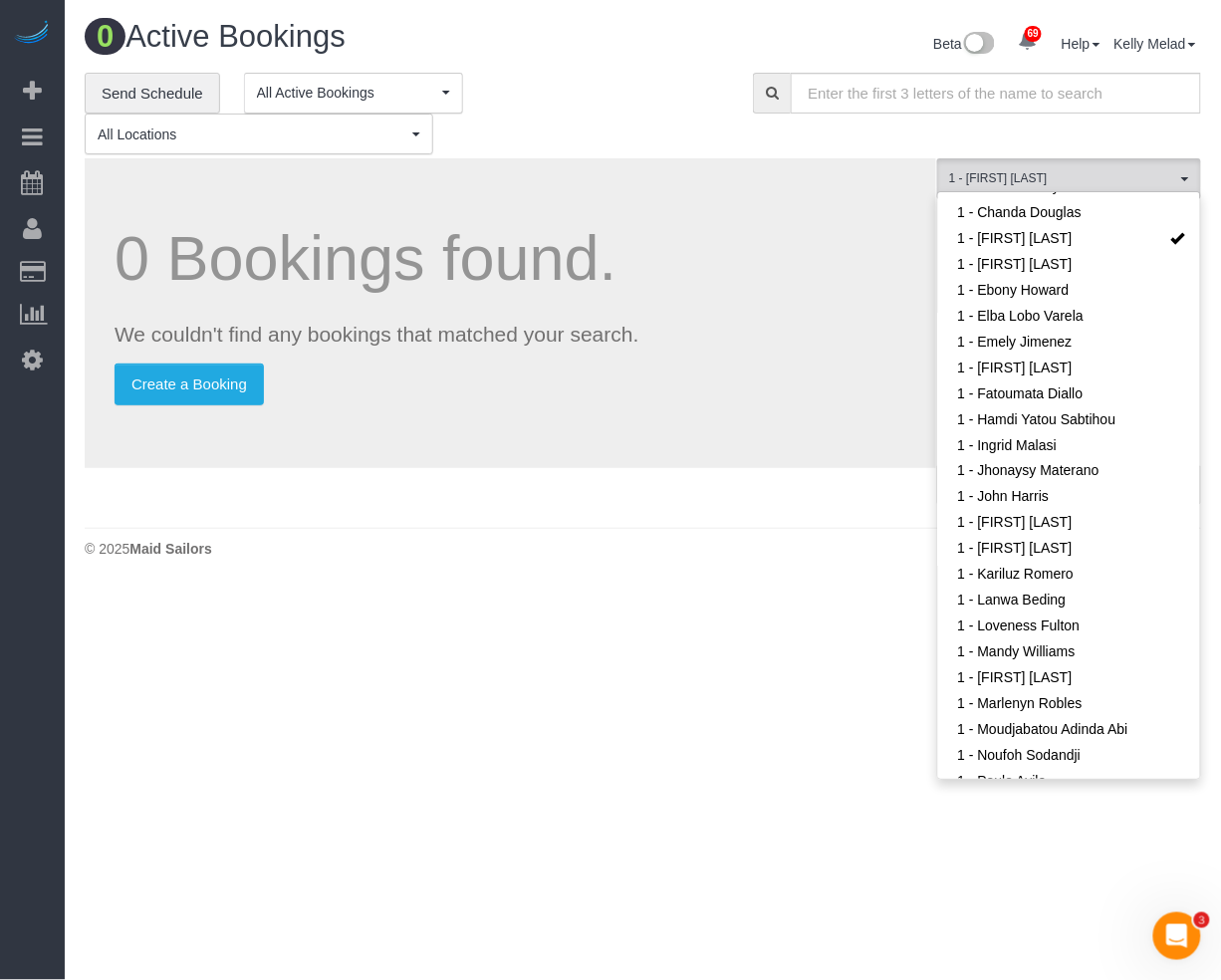 click on "**********" at bounding box center [642, 114] 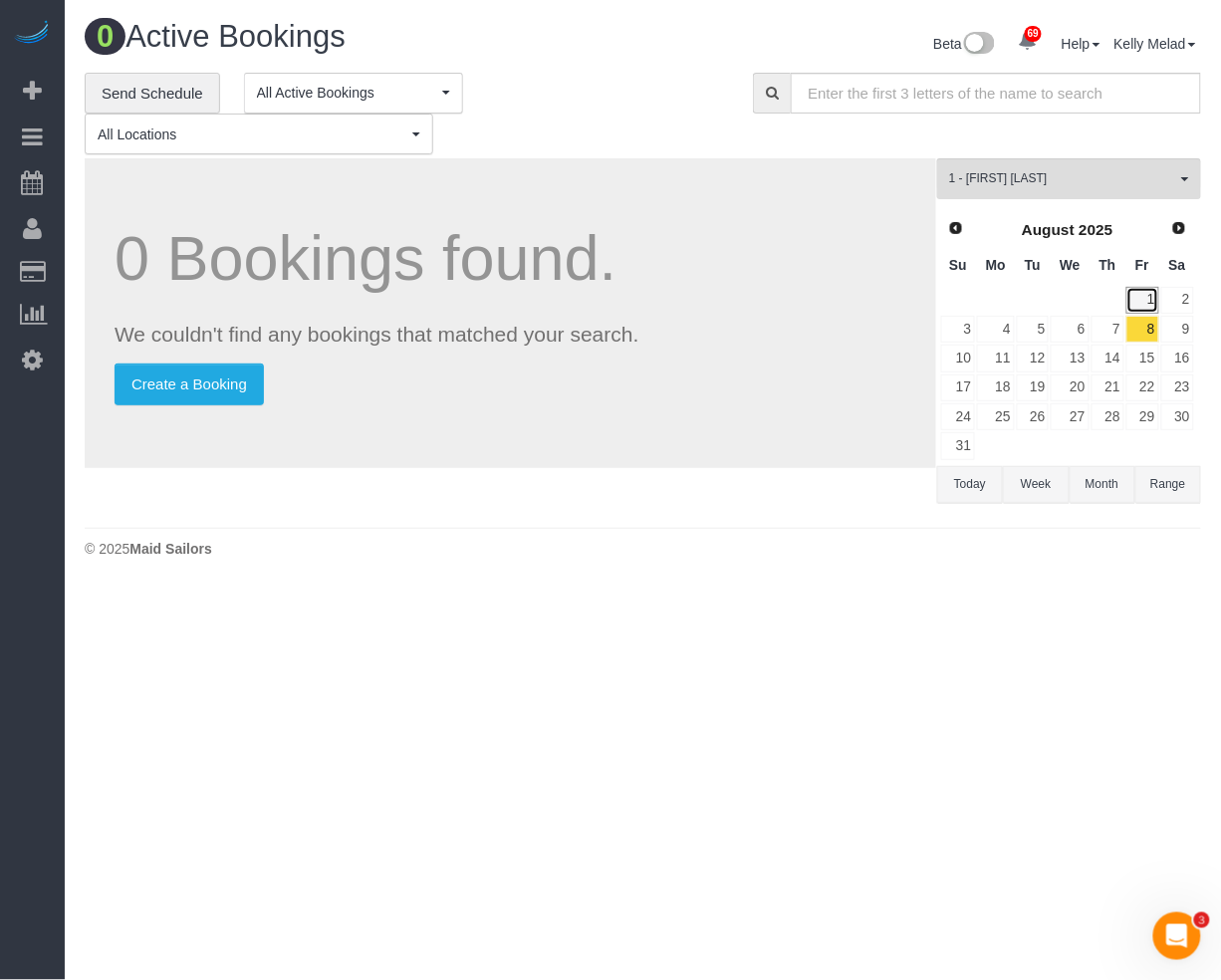 click on "1" at bounding box center [1142, 300] 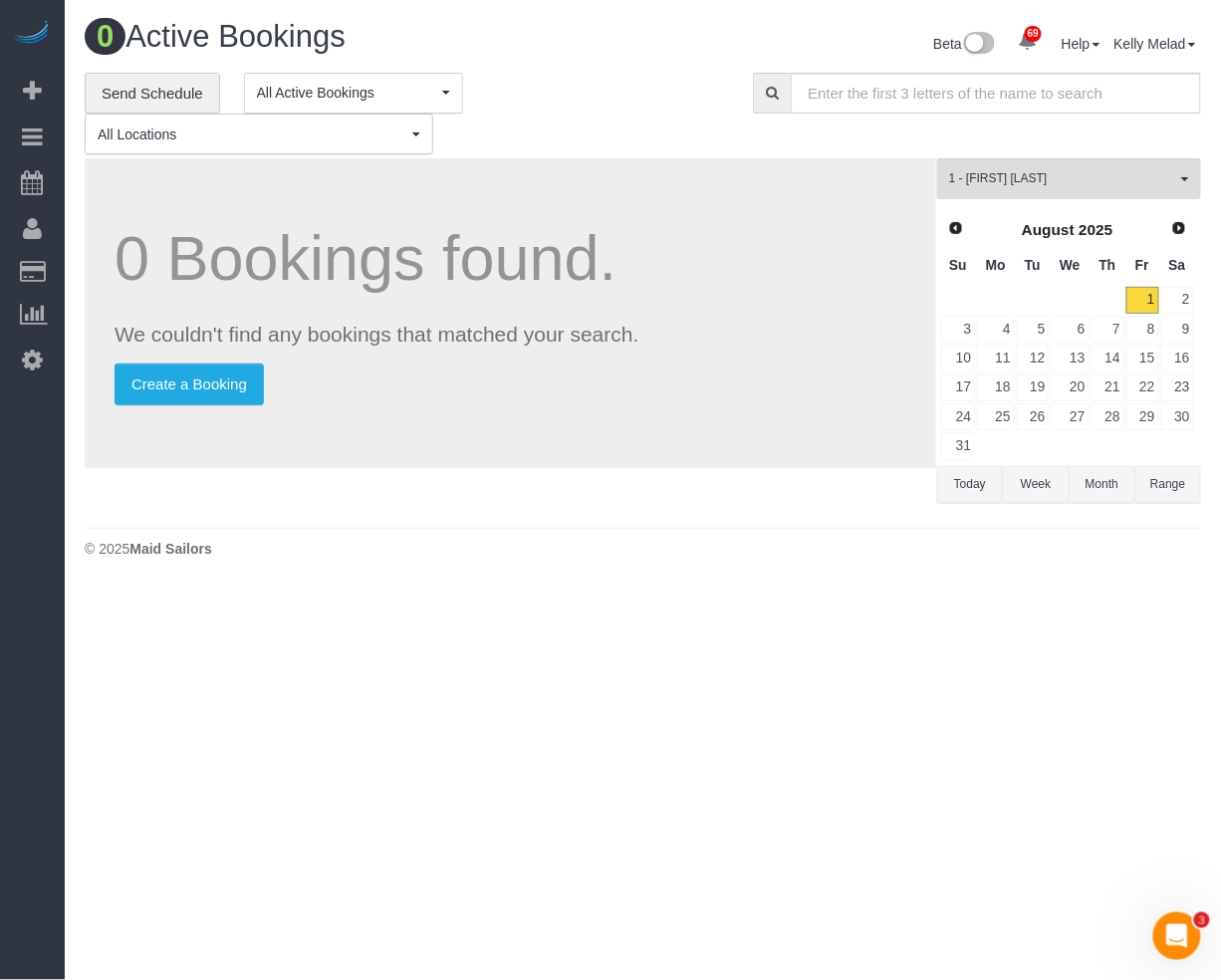 click on "Range" at bounding box center [1168, 484] 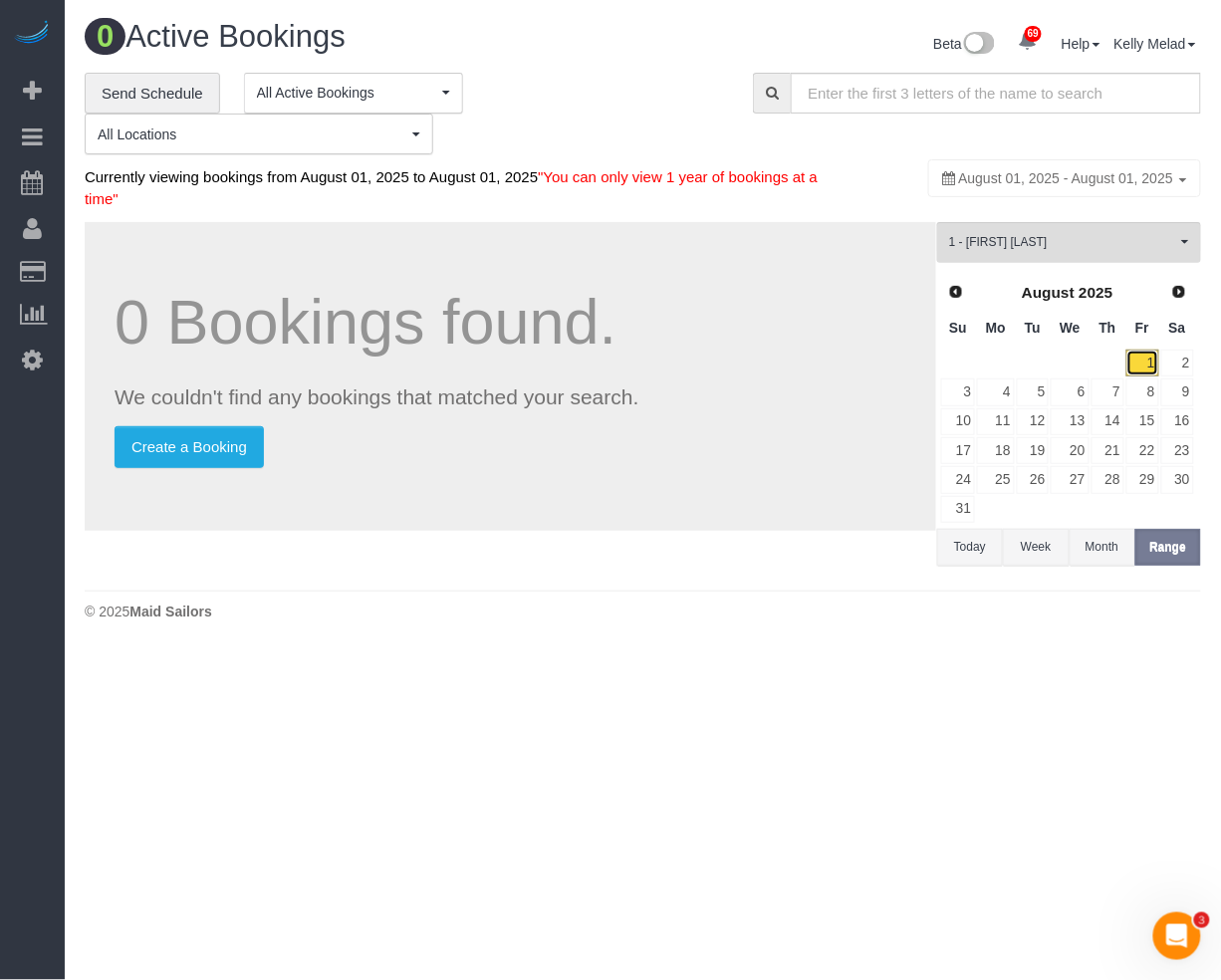 click on "1" at bounding box center (1142, 363) 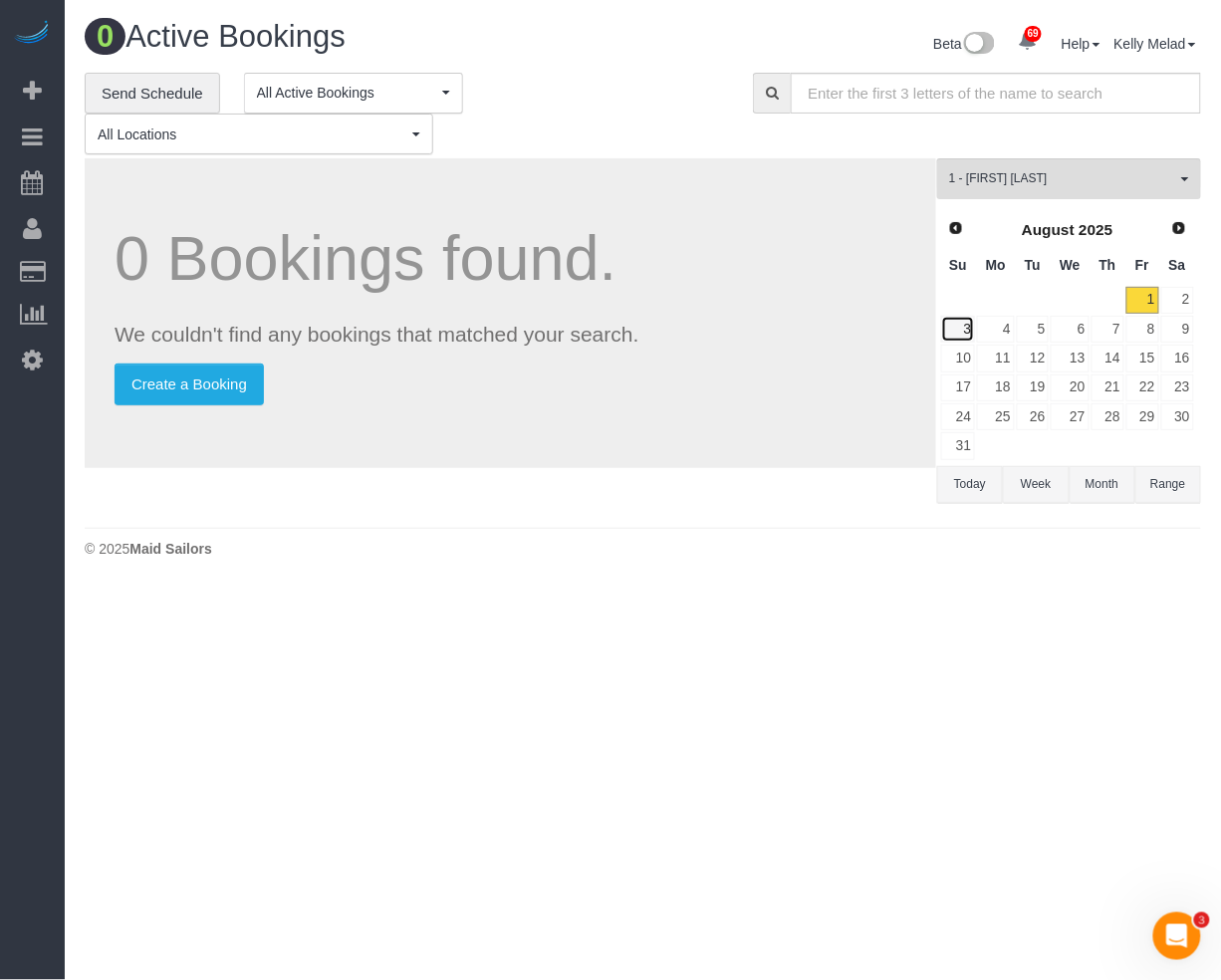 click on "3" at bounding box center (958, 329) 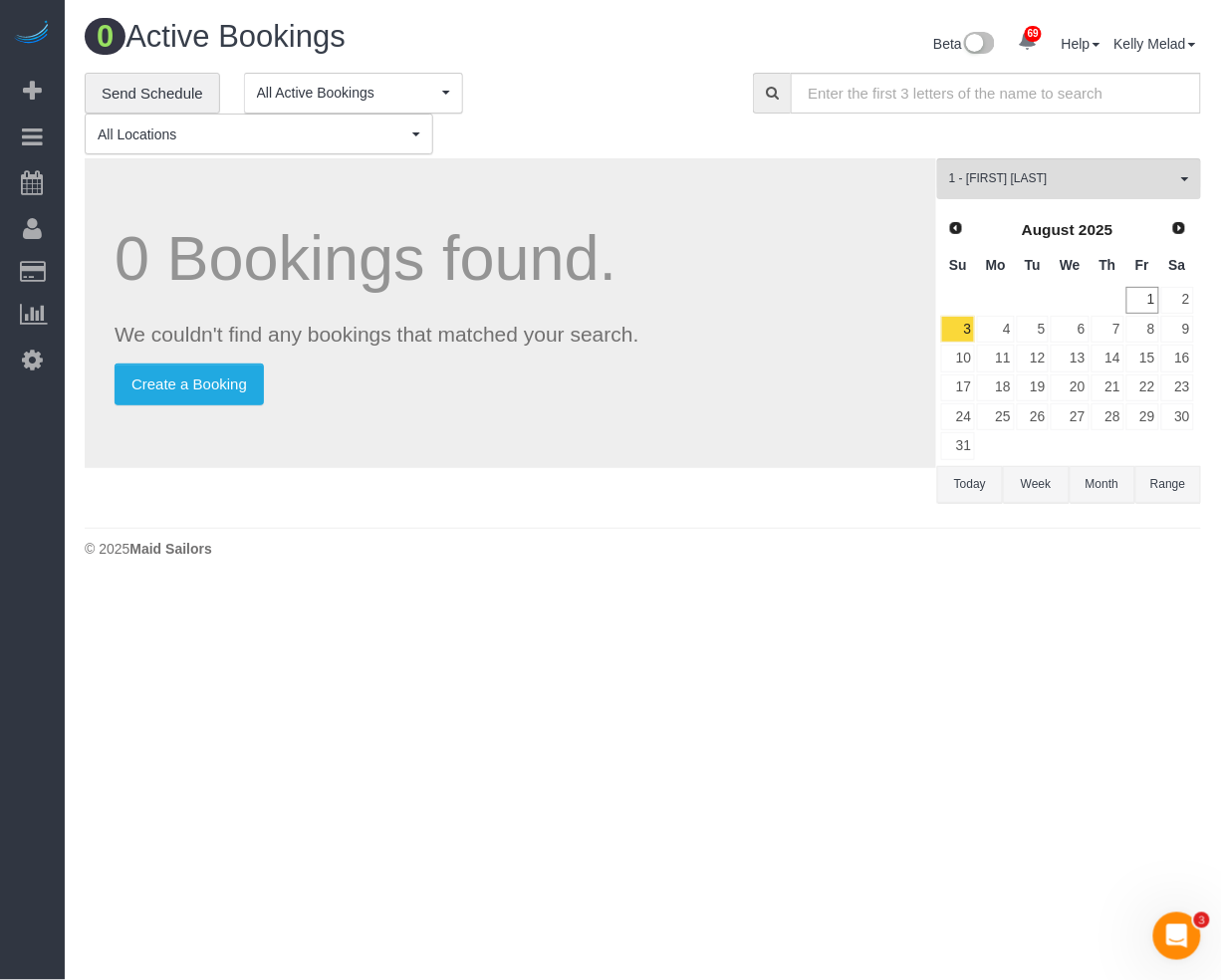 click on "Range" at bounding box center [1168, 484] 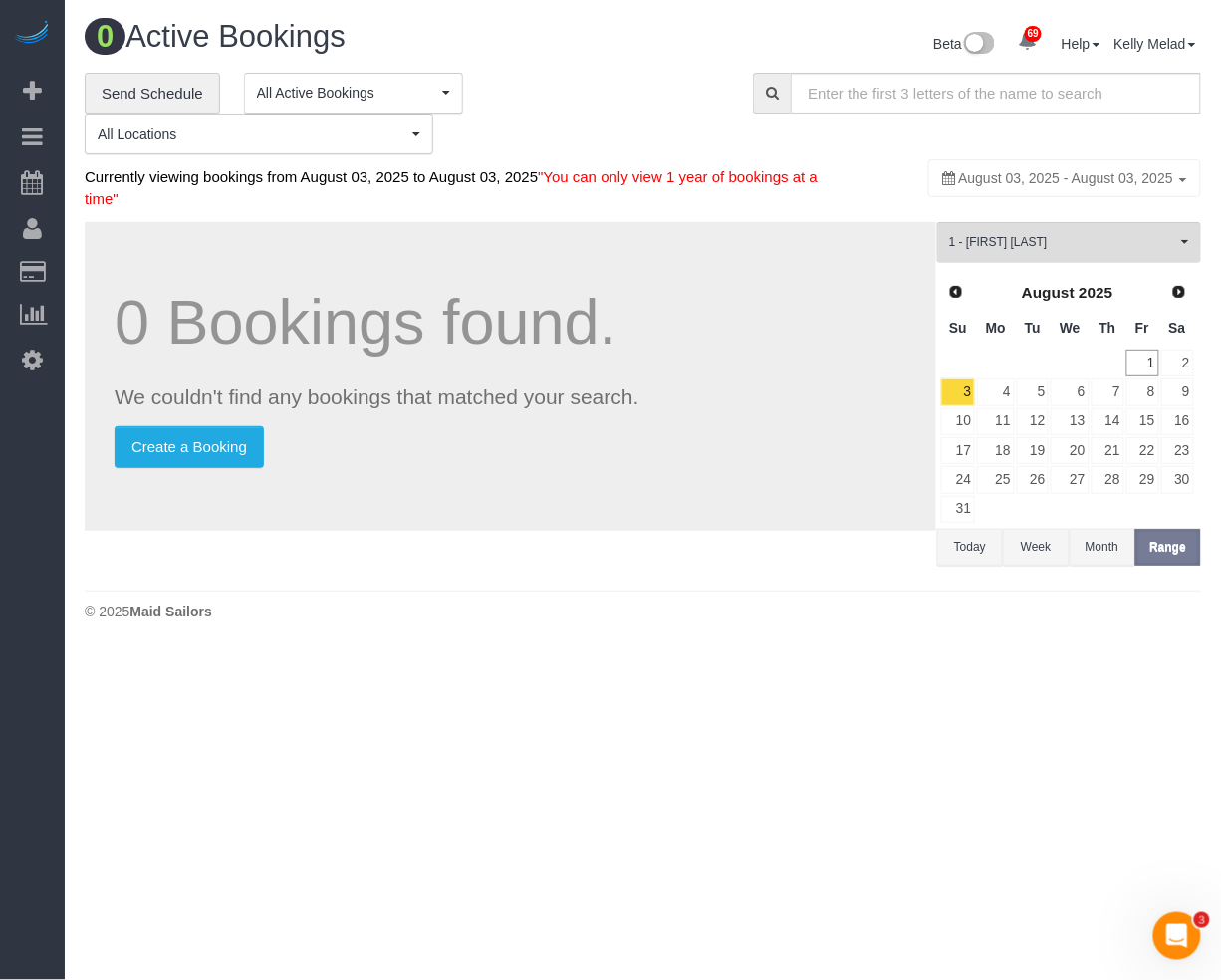 click on "August 03, 2025 - August 03, 2025" at bounding box center [1066, 178] 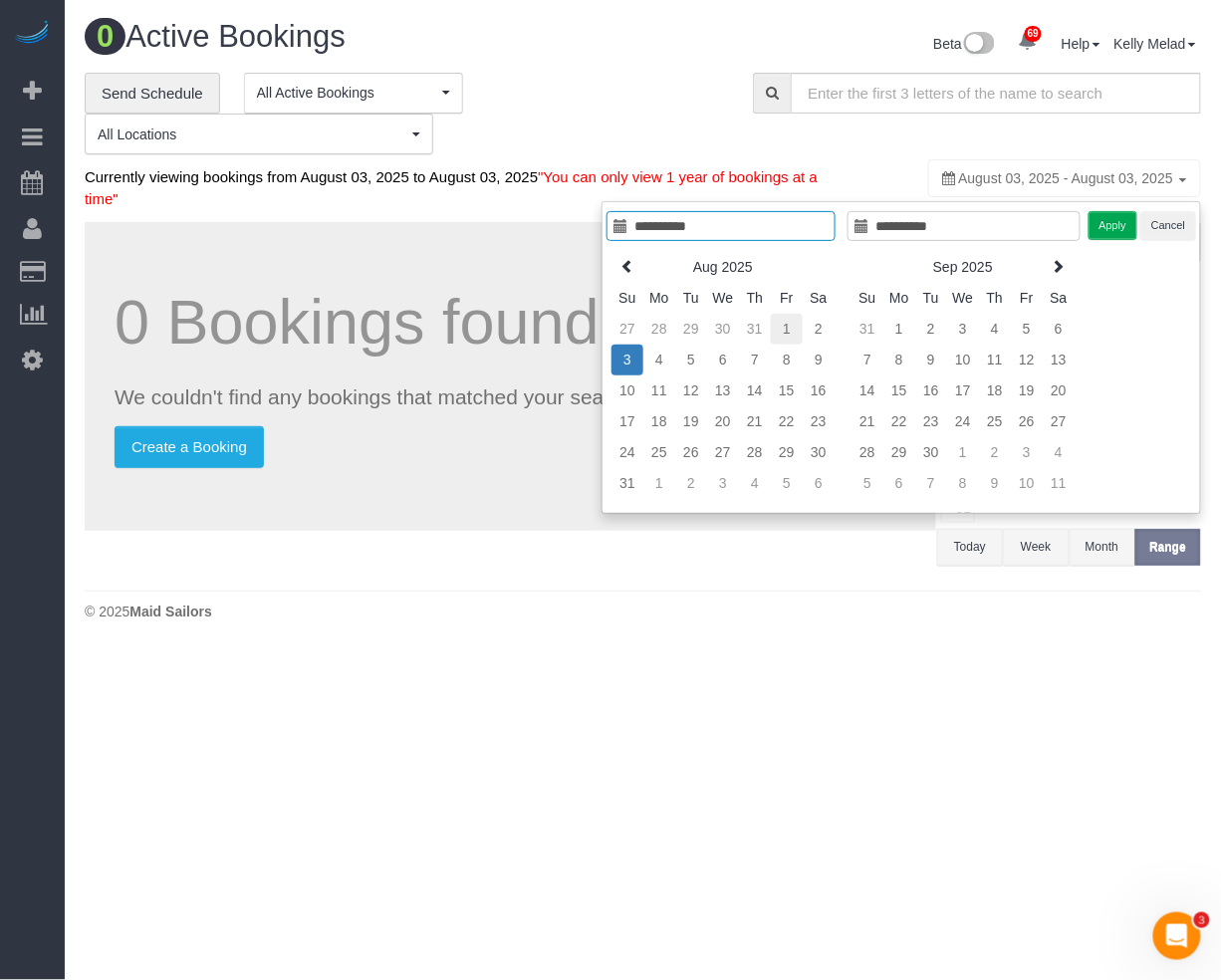 type on "**********" 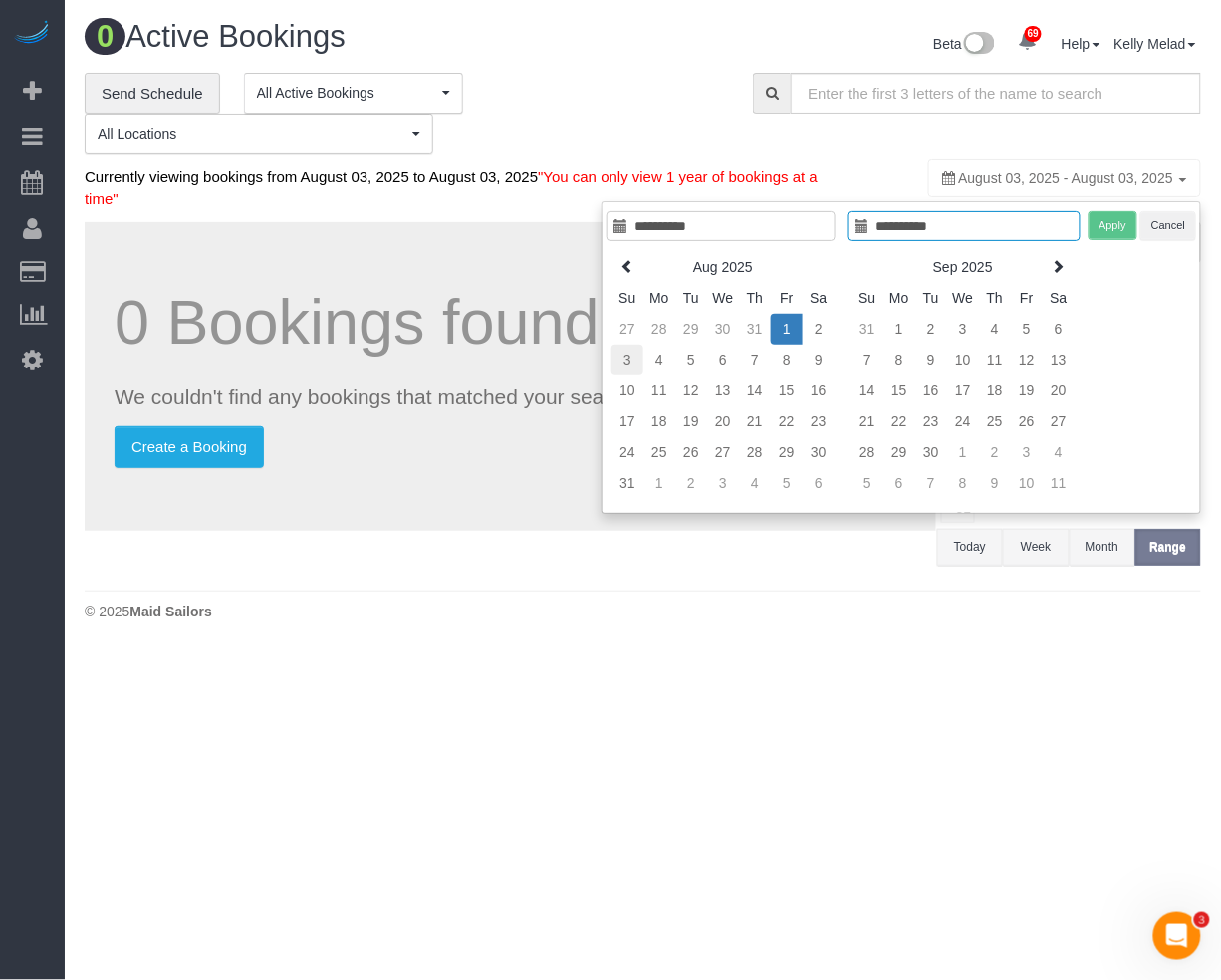 type on "**********" 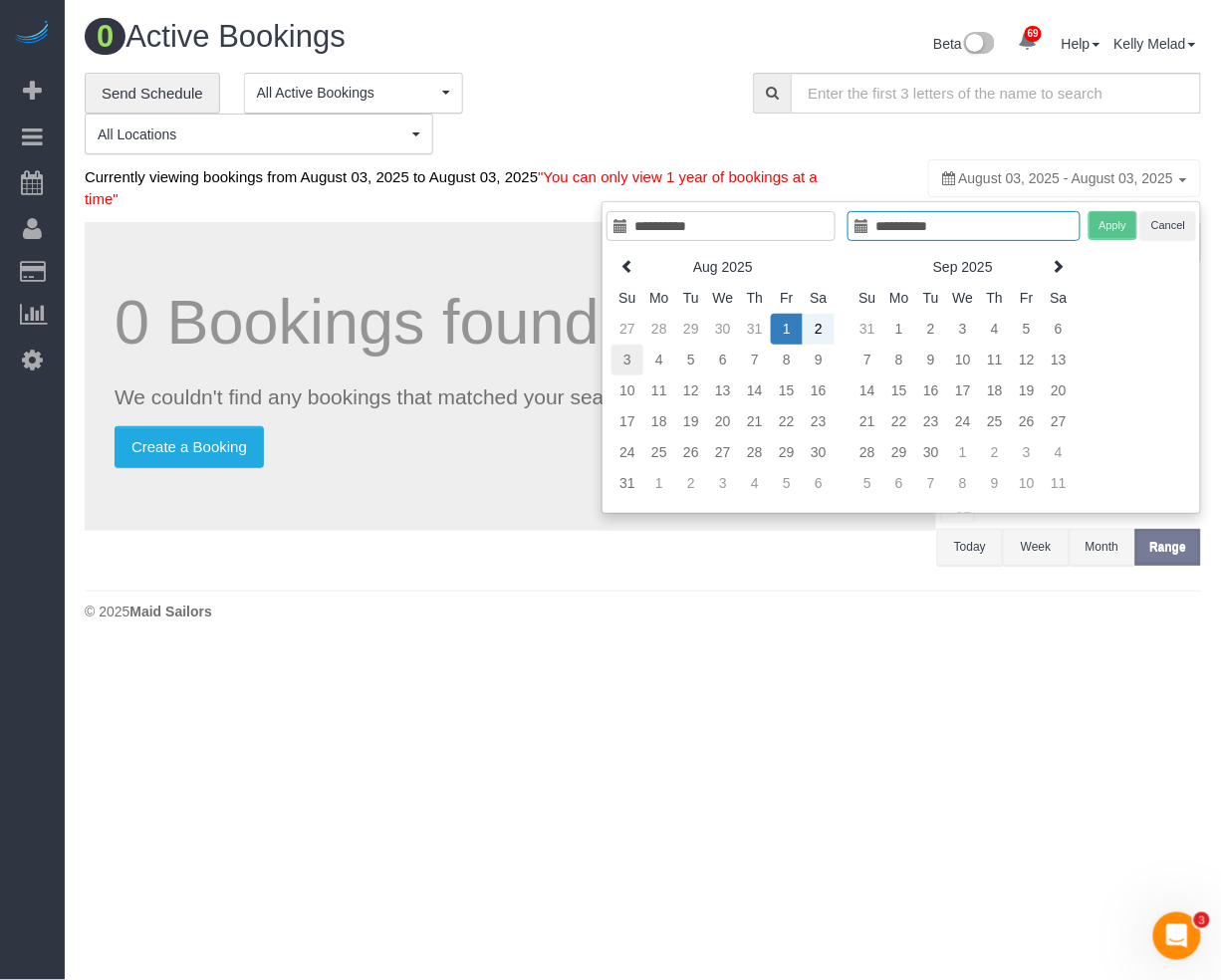 click on "3" at bounding box center [627, 360] 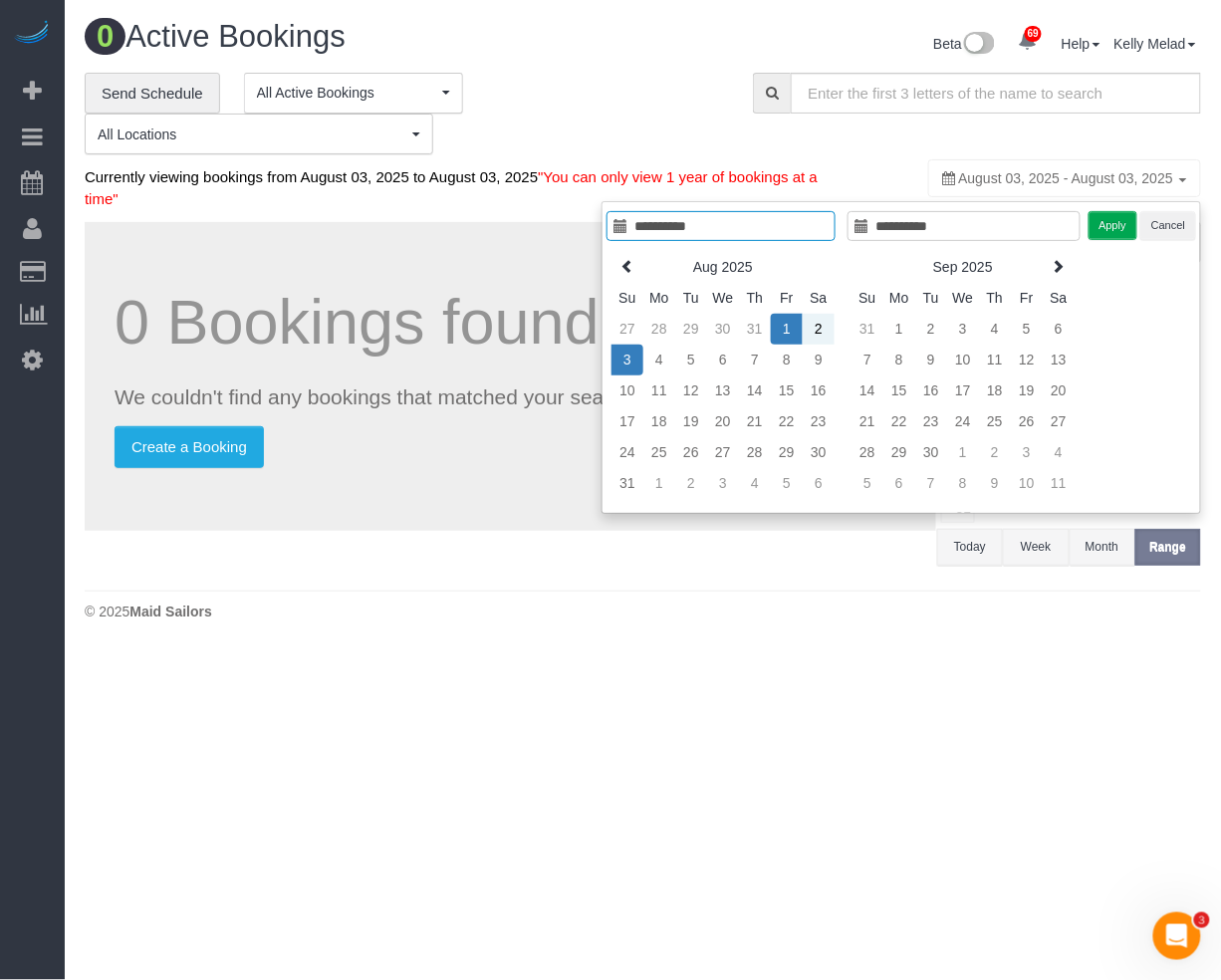 type on "**********" 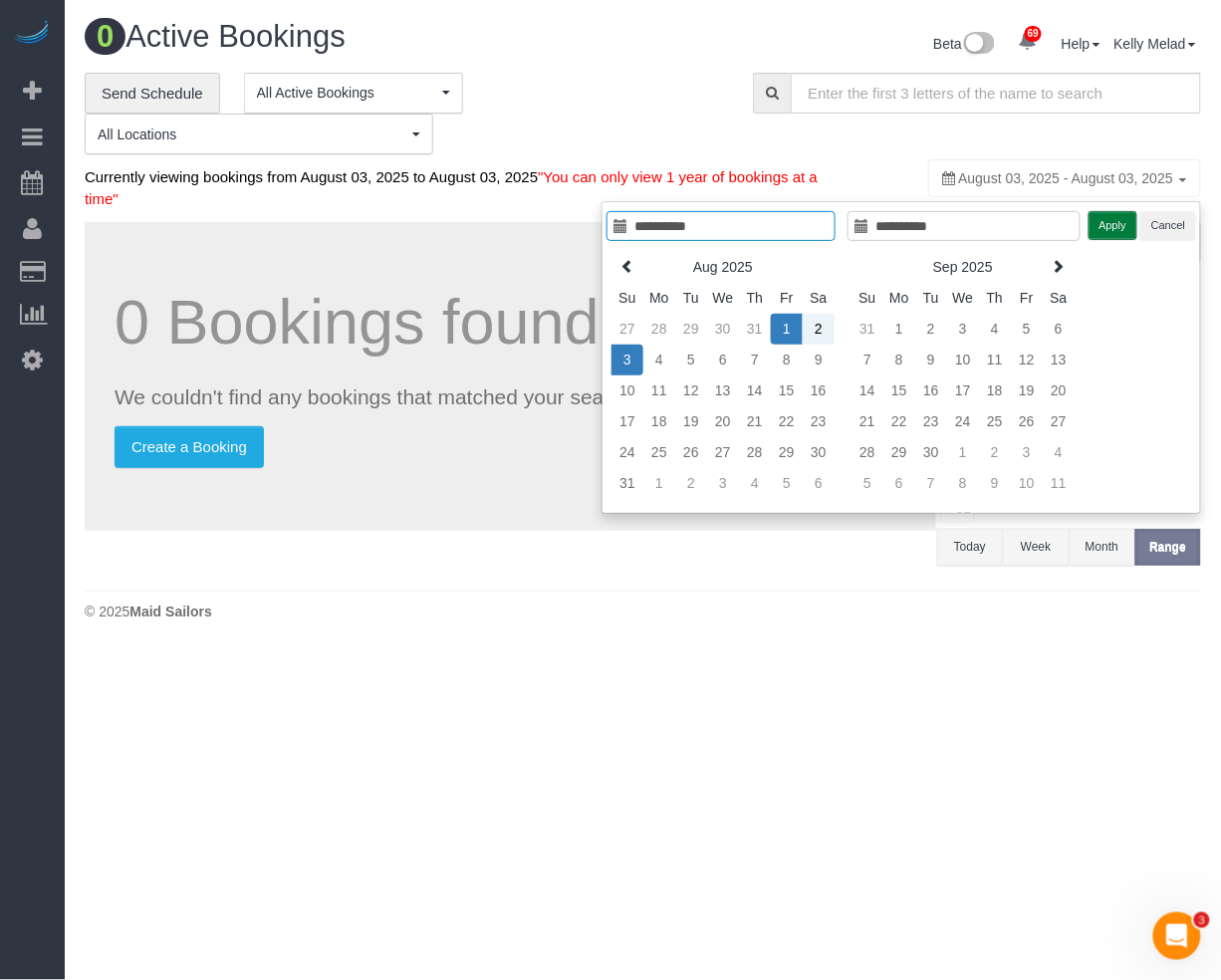 click on "Apply" at bounding box center (1113, 225) 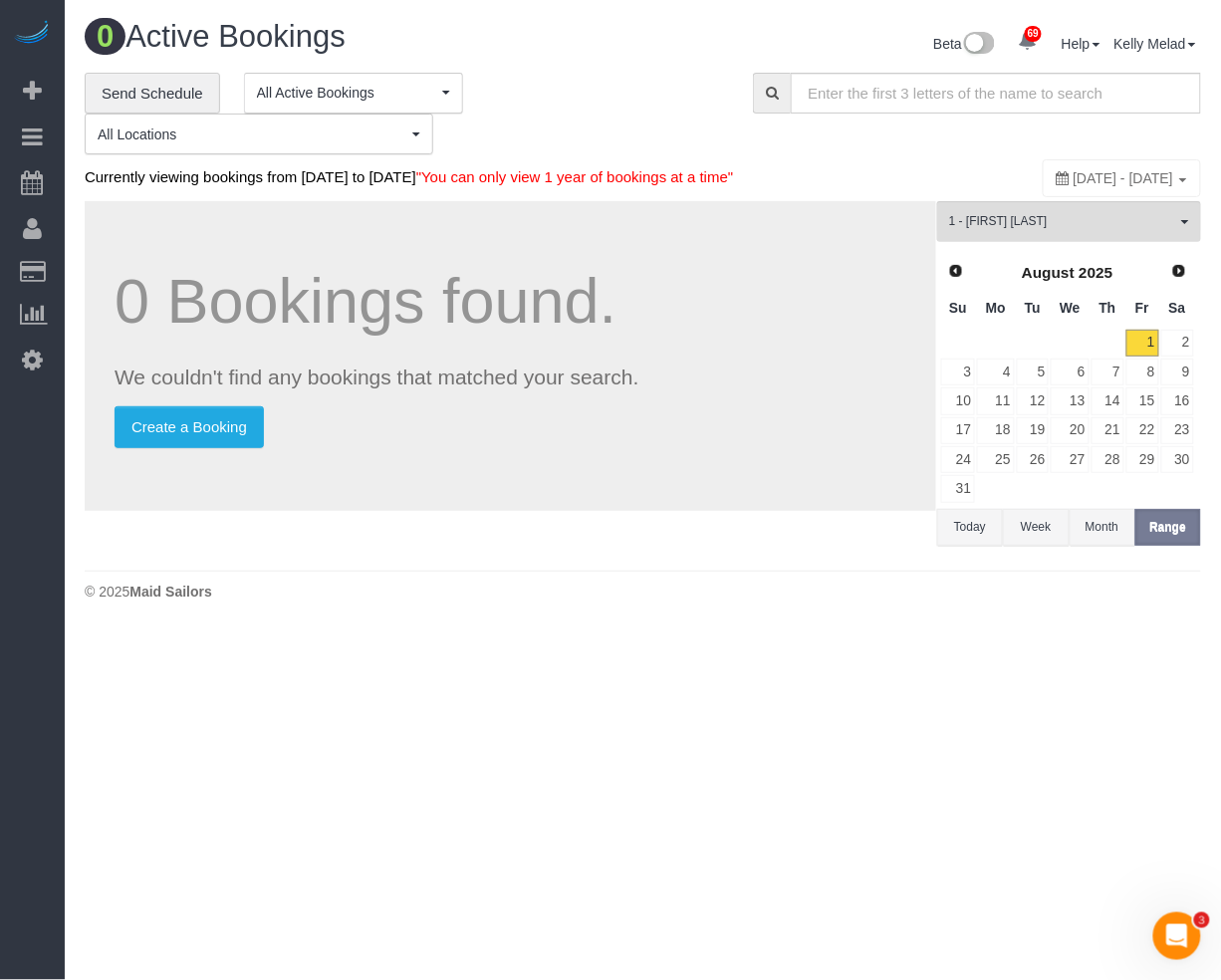 click on "**********" at bounding box center (642, 114) 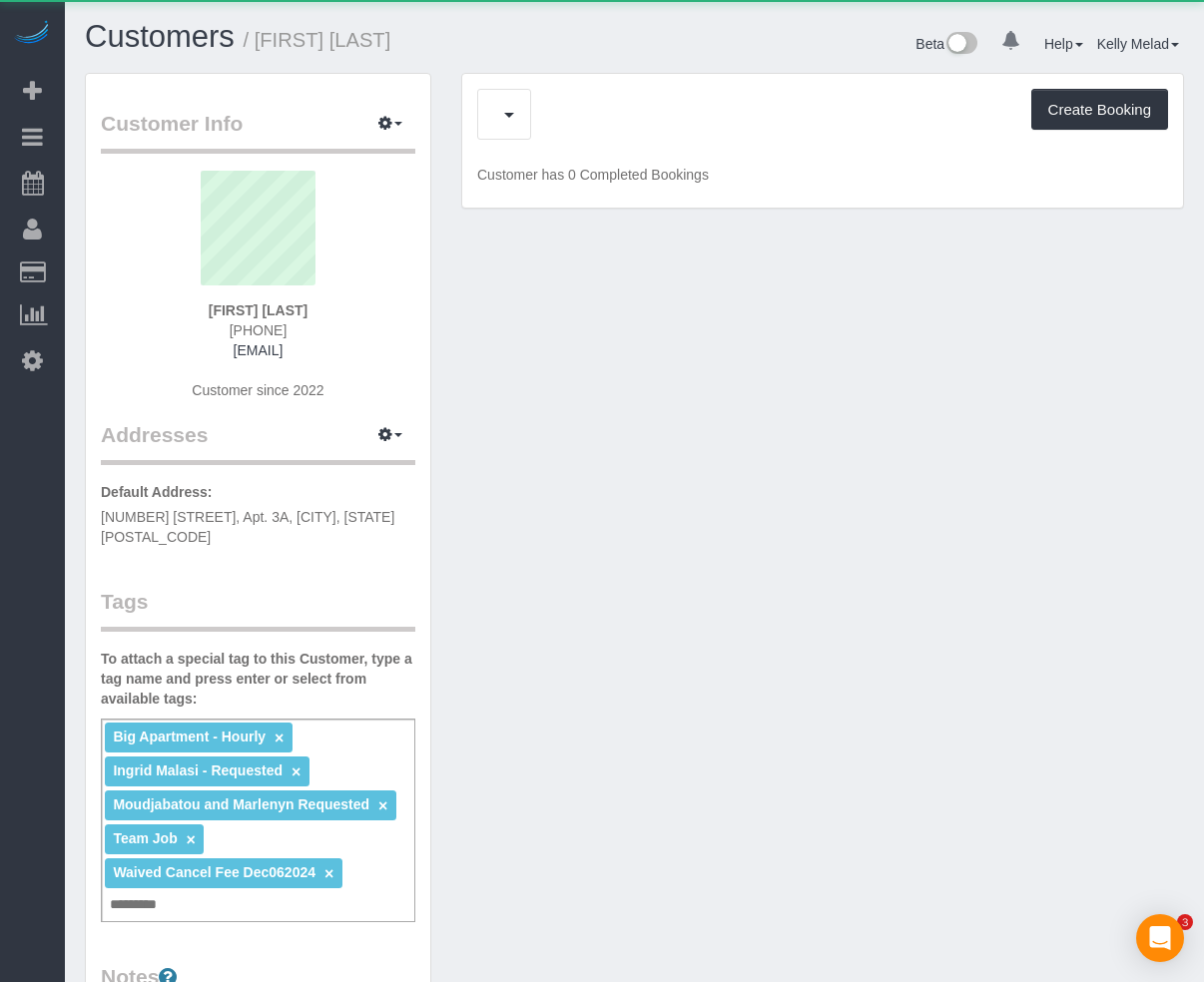 scroll, scrollTop: 0, scrollLeft: 0, axis: both 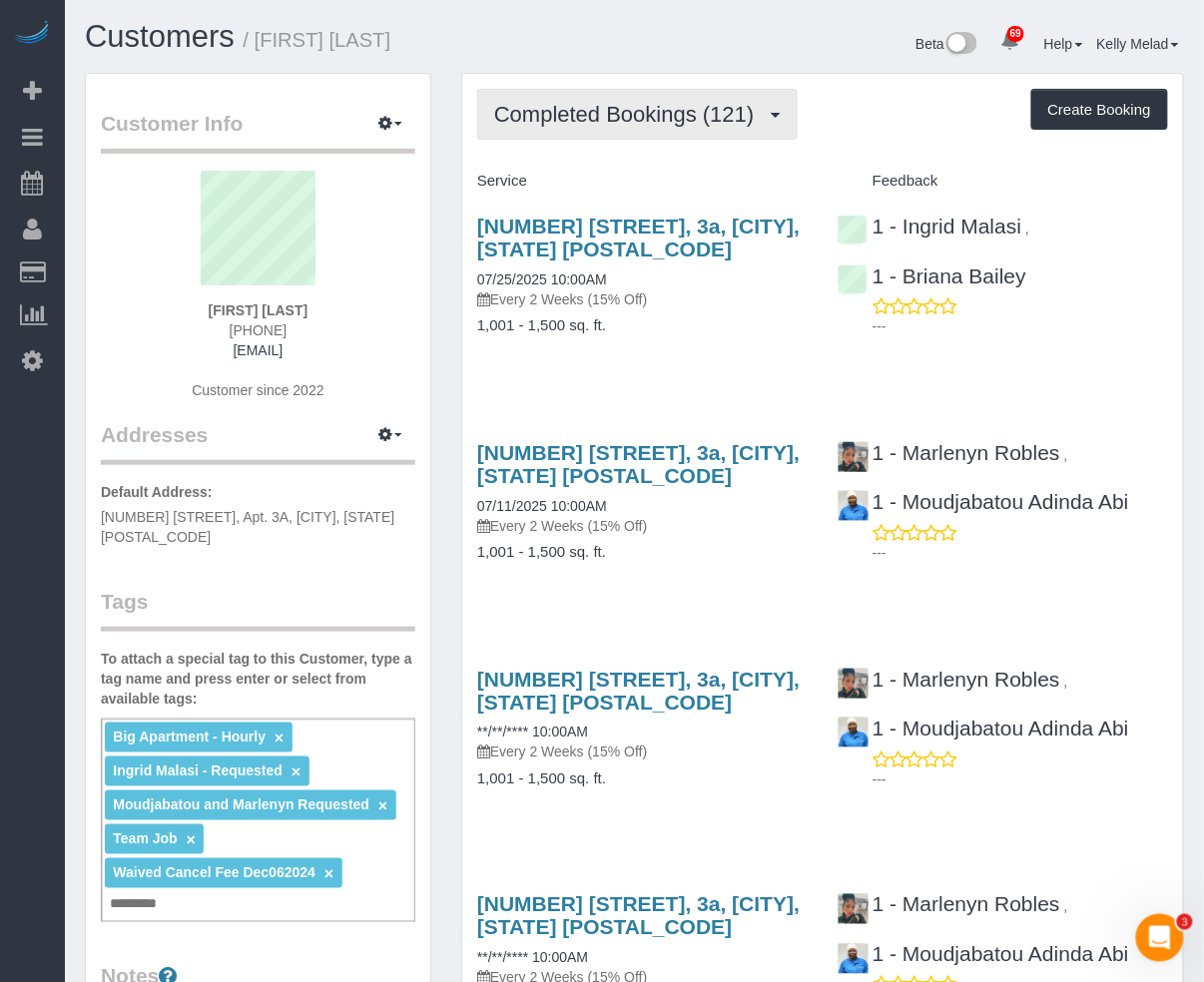 click on "Completed Bookings (121)" at bounding box center [637, 114] 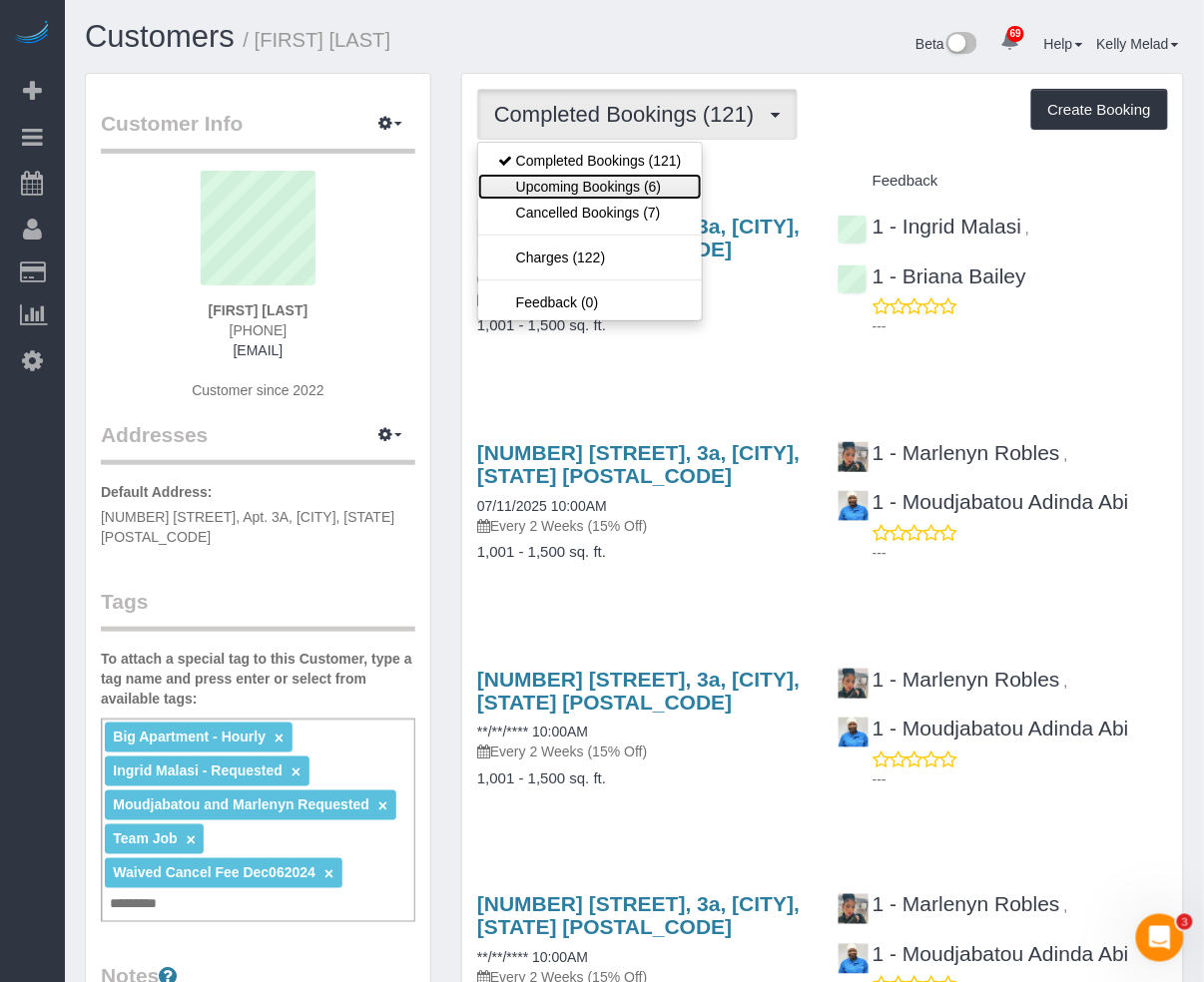 click on "Upcoming Bookings (6)" at bounding box center (590, 187) 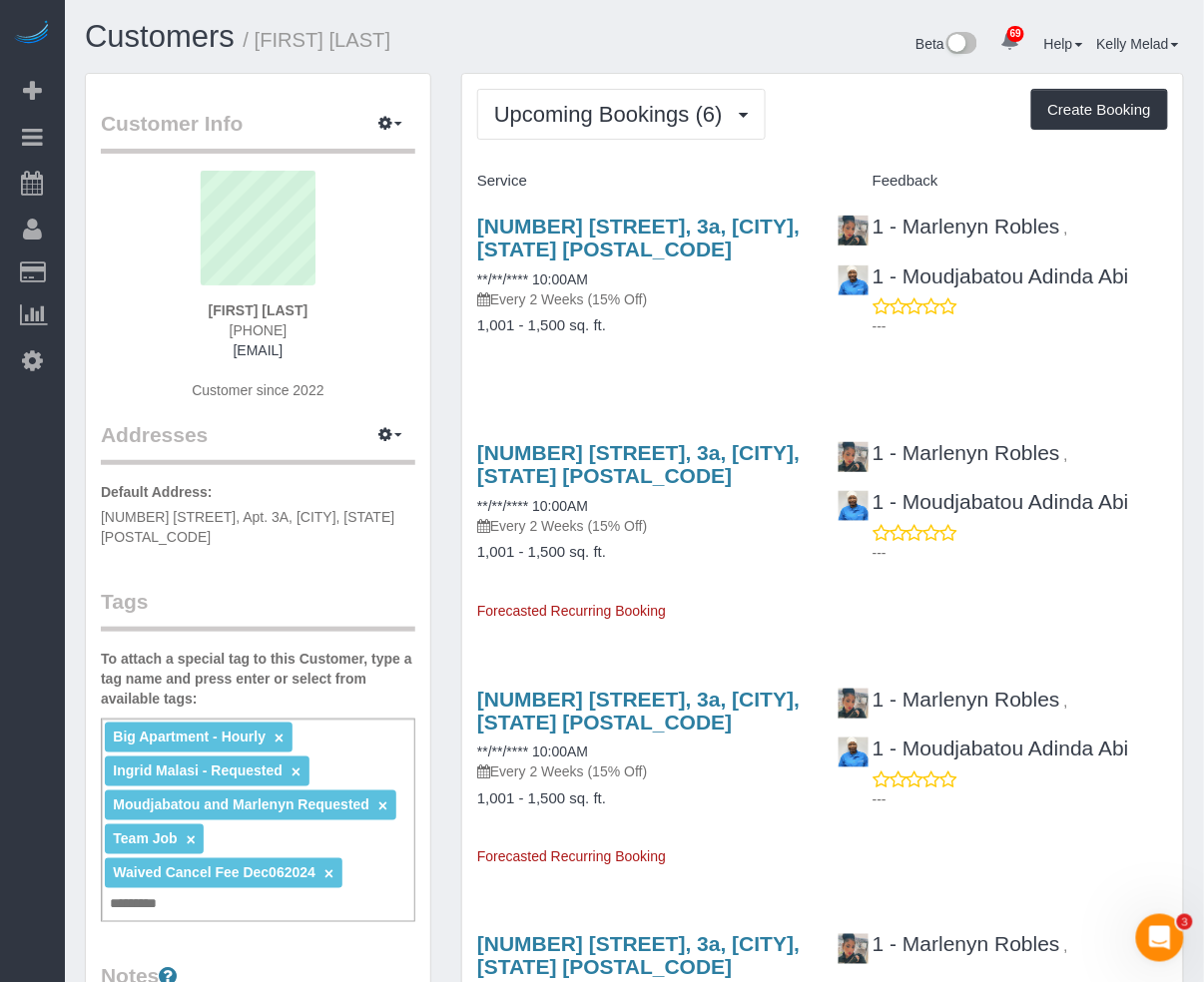 click on "1 - [FIRST] [LAST]
,
1 - [FIRST] [LAST]
---" at bounding box center (1002, 498) 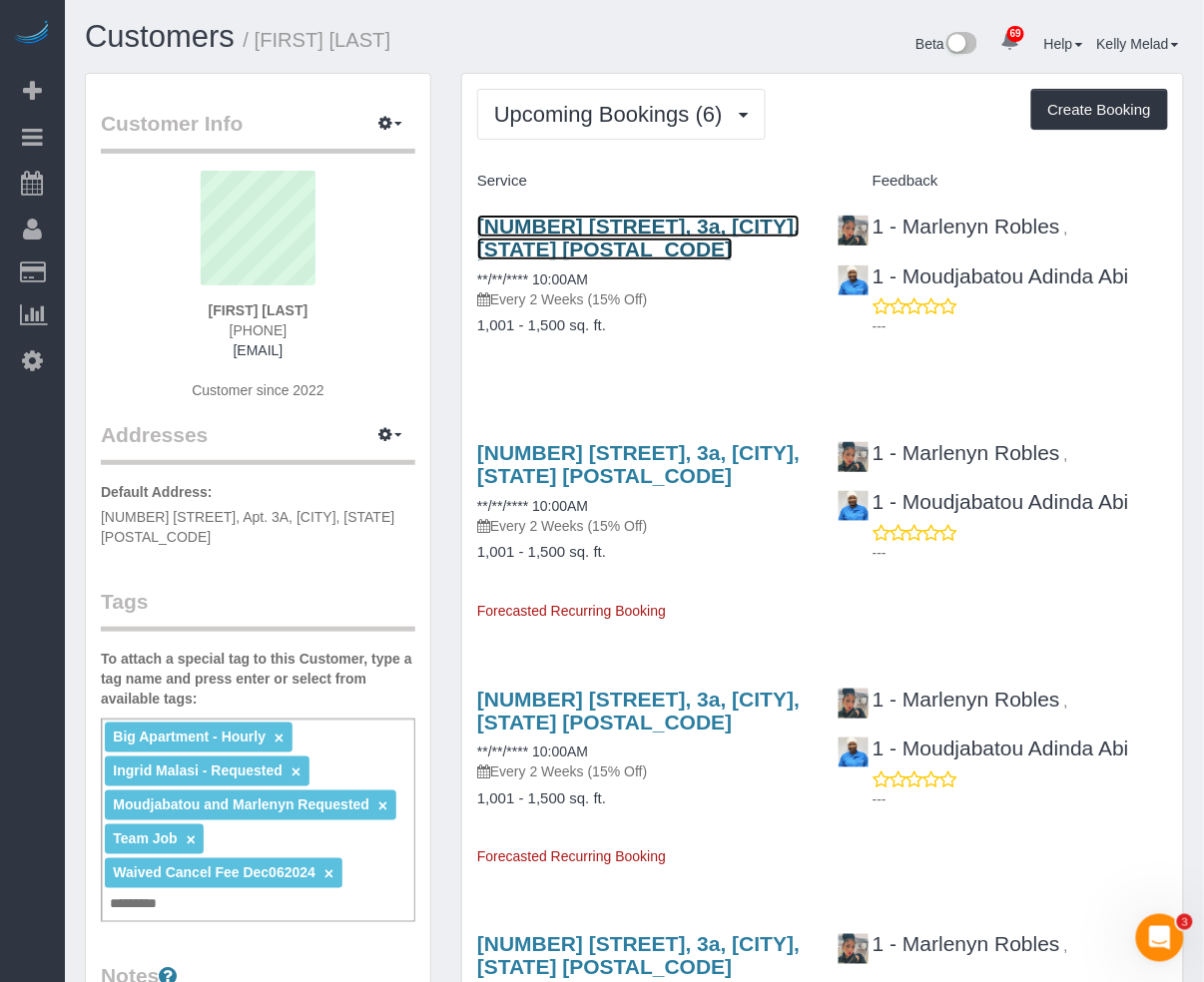 click on "[NUMBER] [STREET], 3a, [CITY], [STATE] [POSTAL_CODE]" at bounding box center (638, 238) 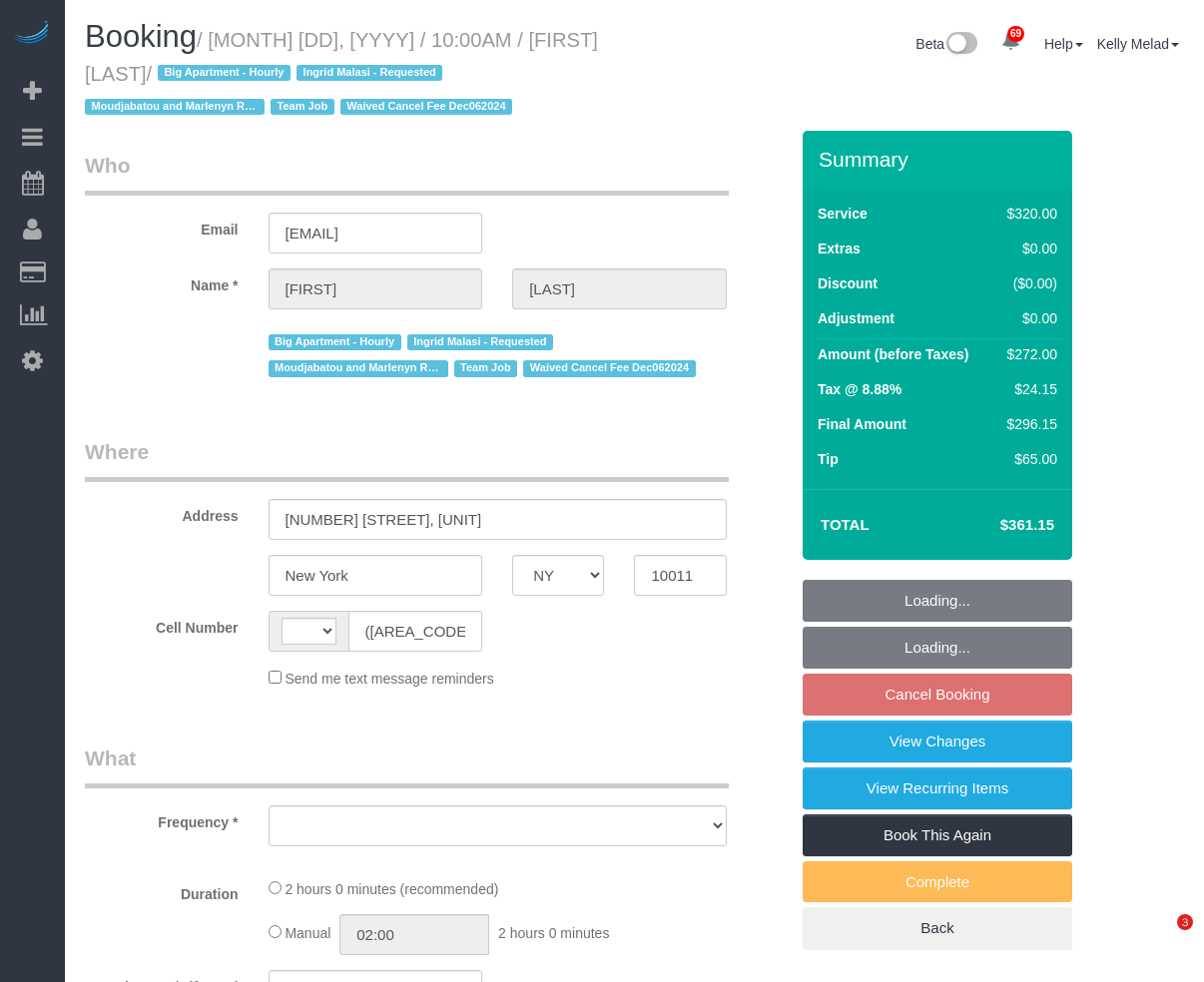 select on "NY" 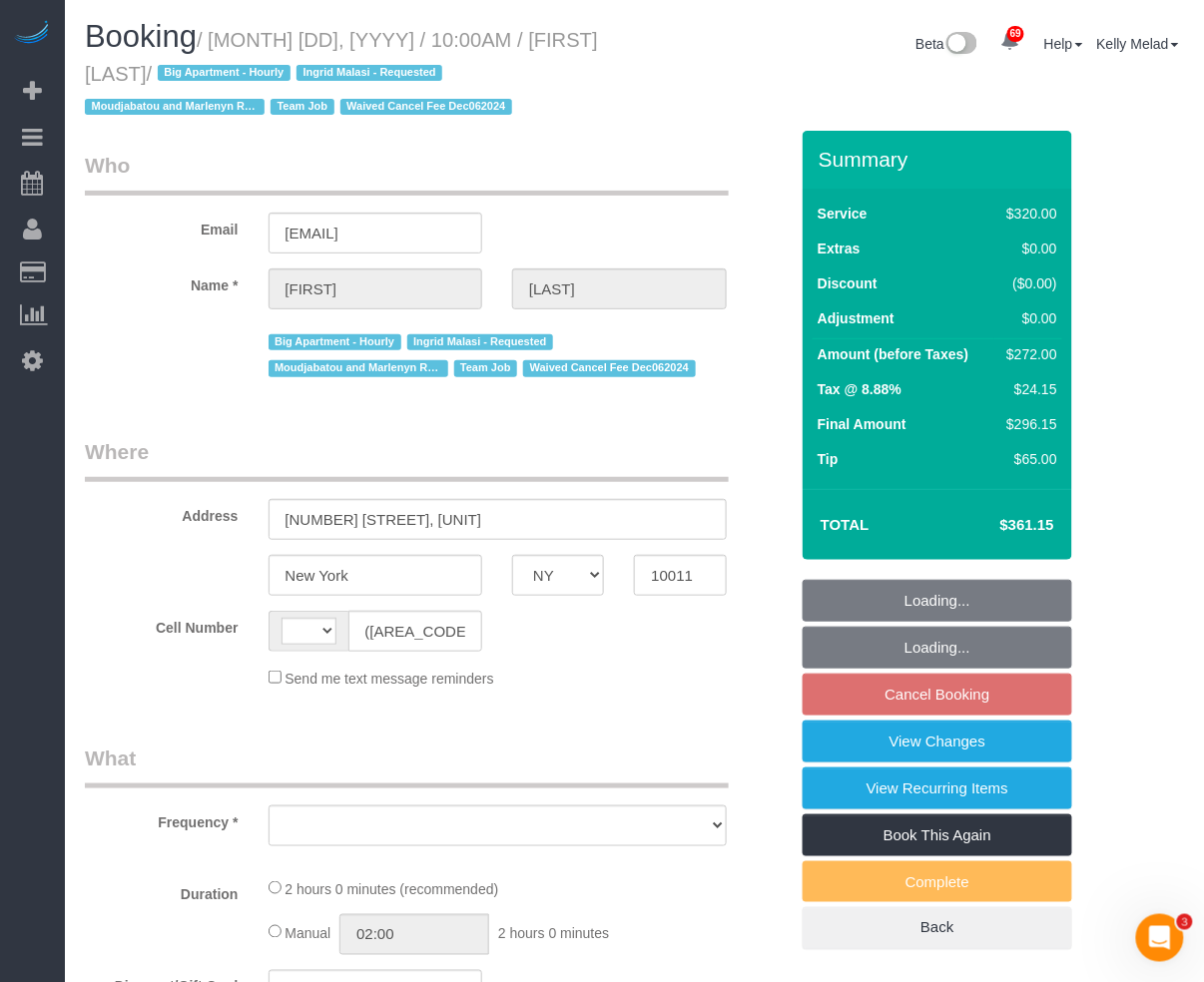 scroll, scrollTop: 0, scrollLeft: 0, axis: both 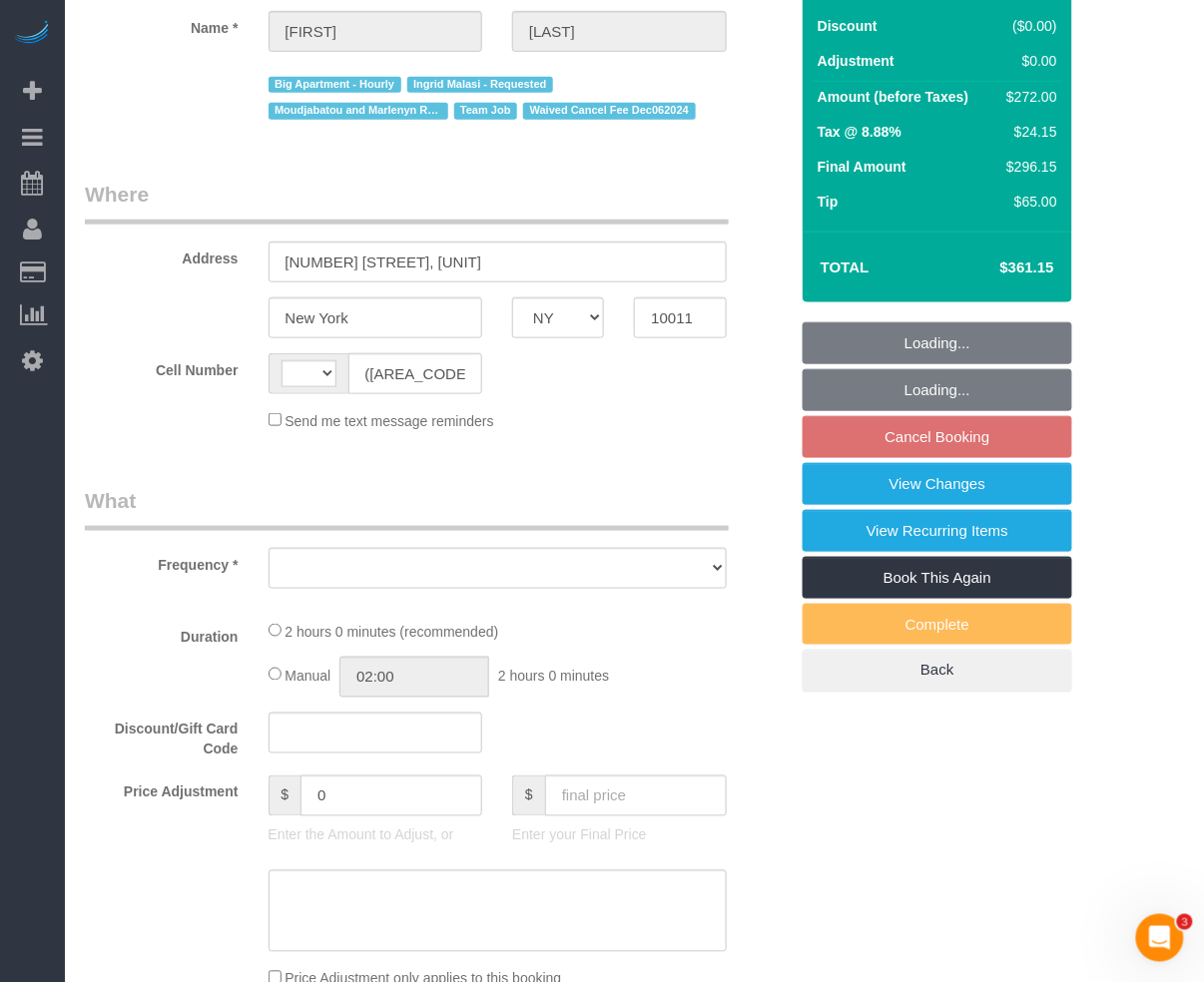 select on "string:stripe-pm_1KLpgX4VGloSiKo7ke0Lv0h0" 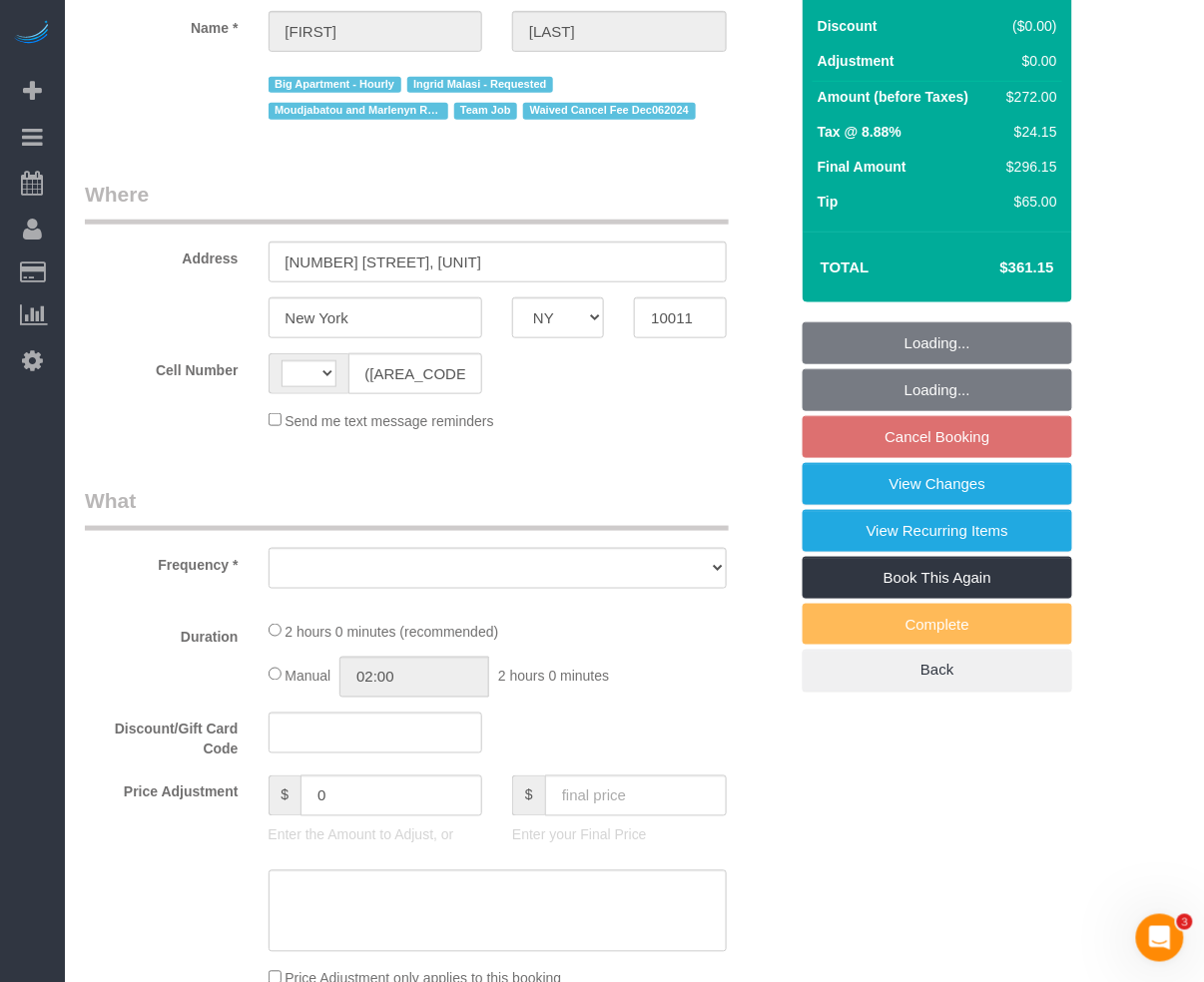 select on "number:89" 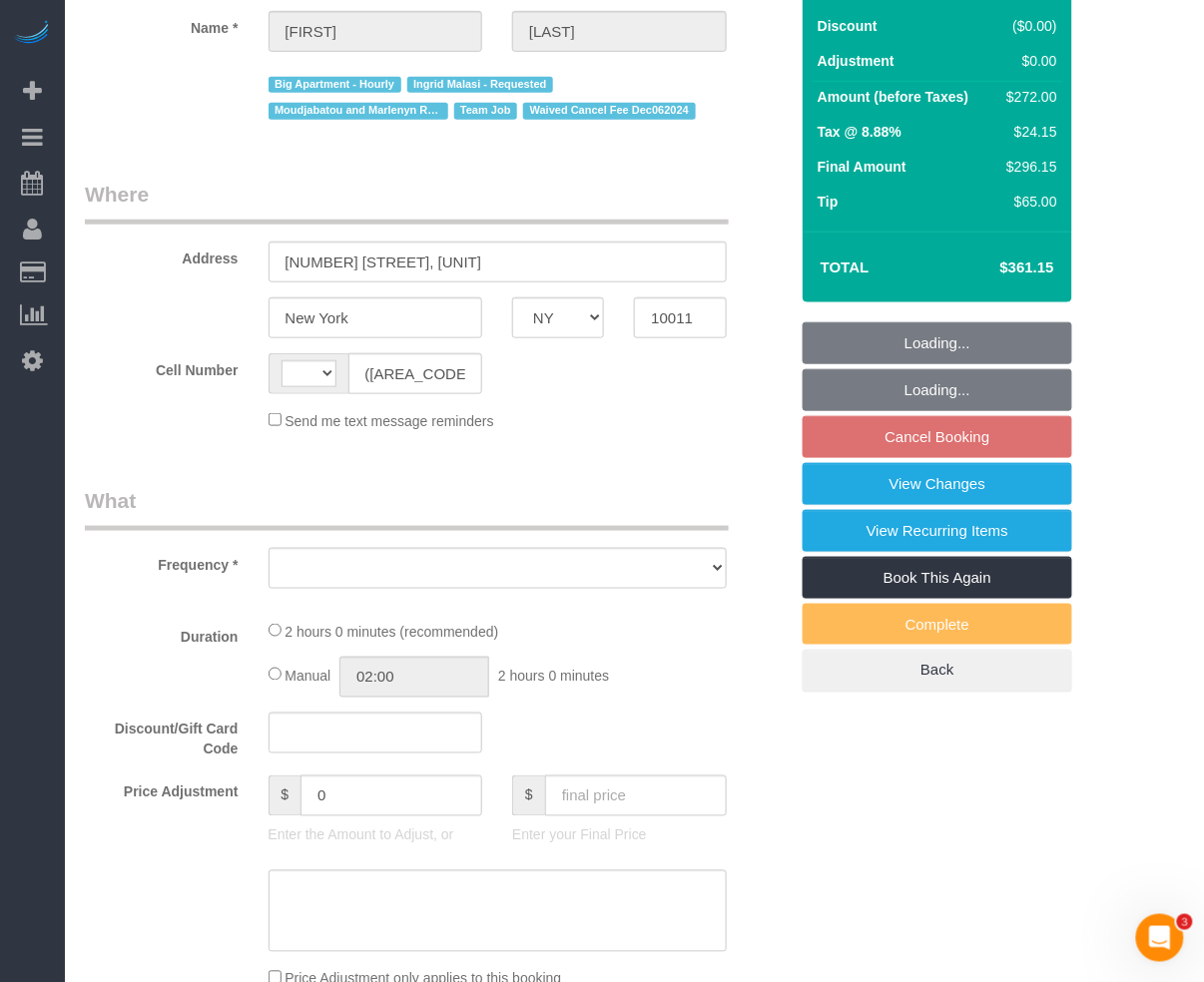 select on "number:5" 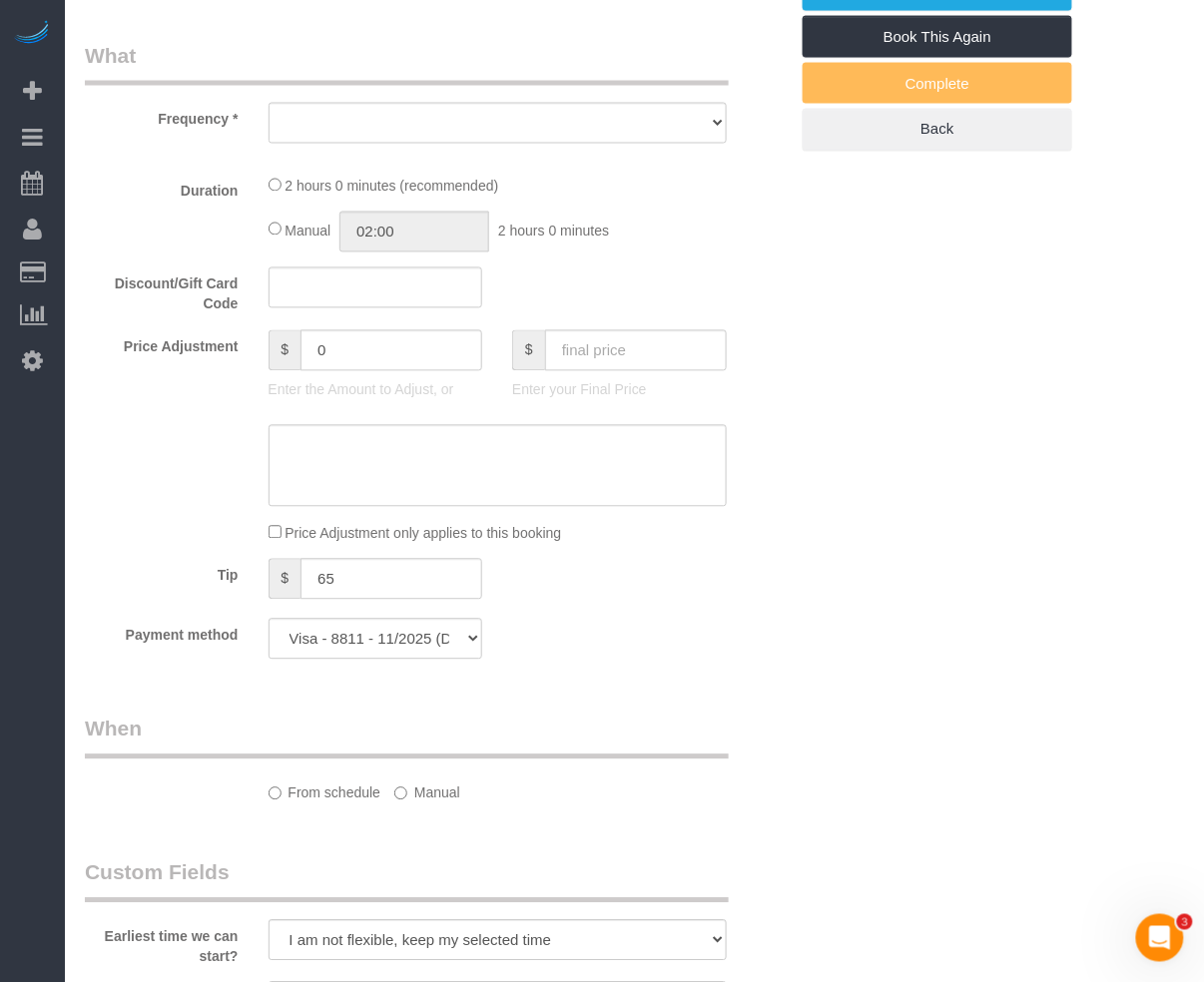 select on "string:US" 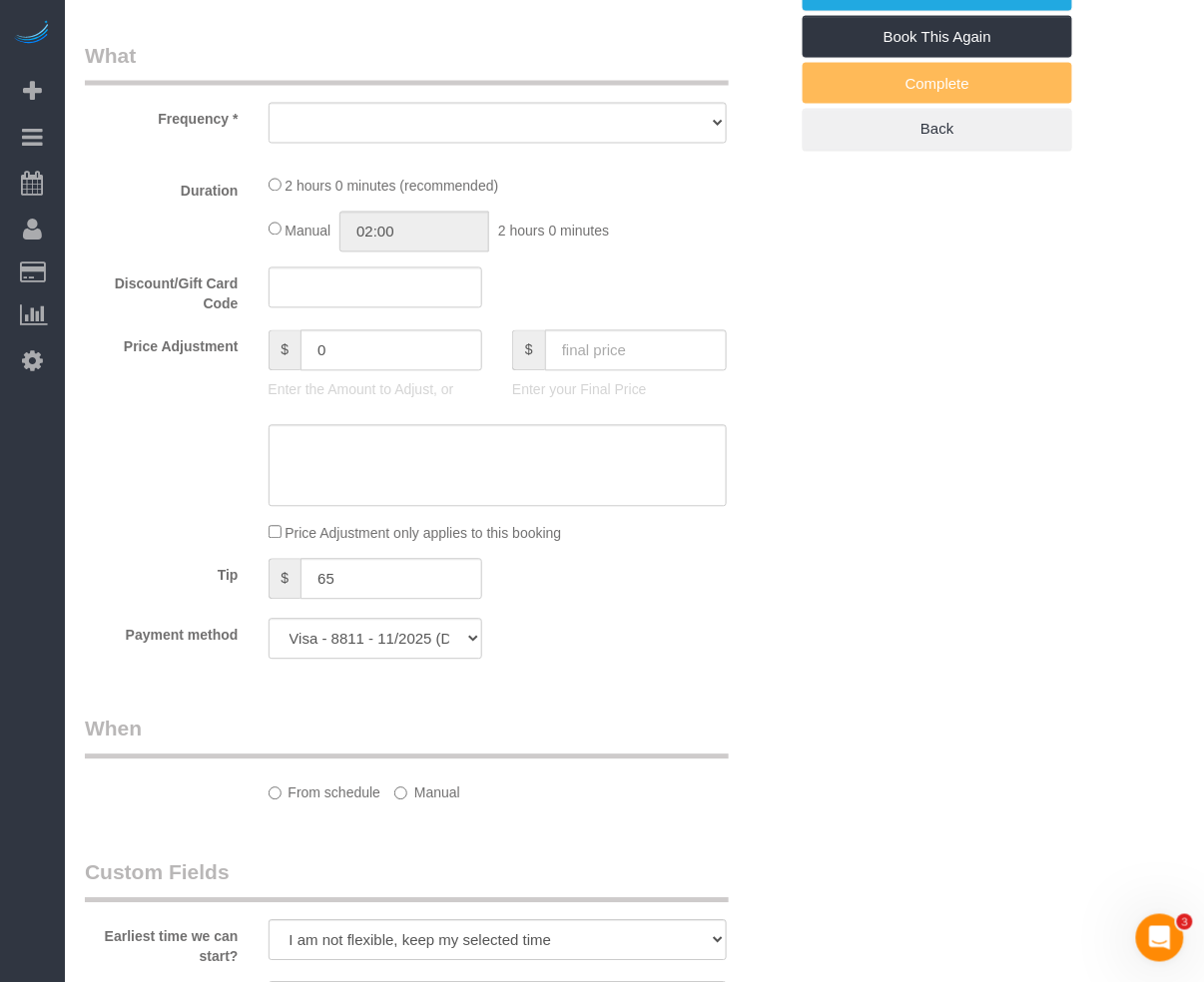 select on "object:1065" 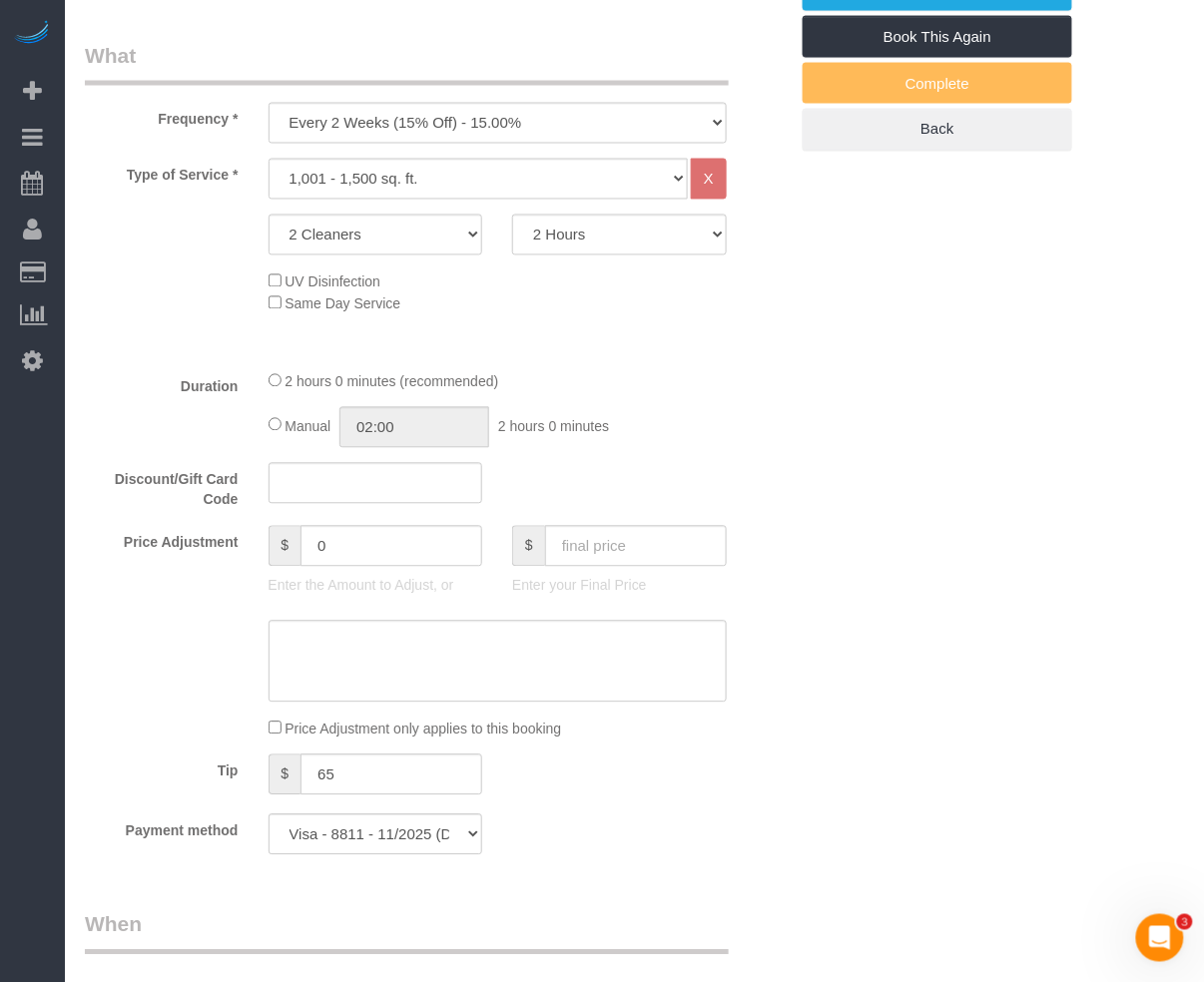 select on "spot3" 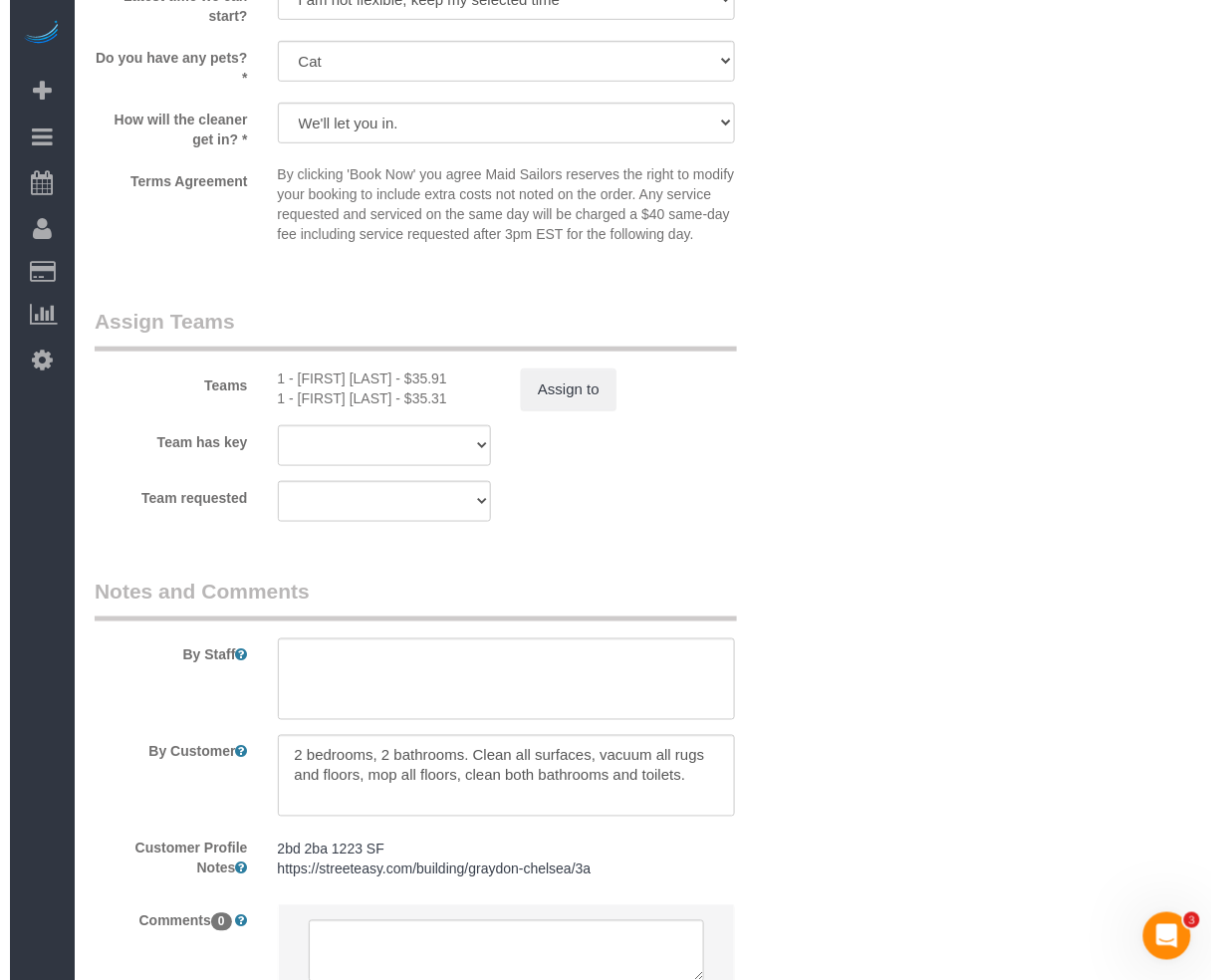 scroll, scrollTop: 2124, scrollLeft: 0, axis: vertical 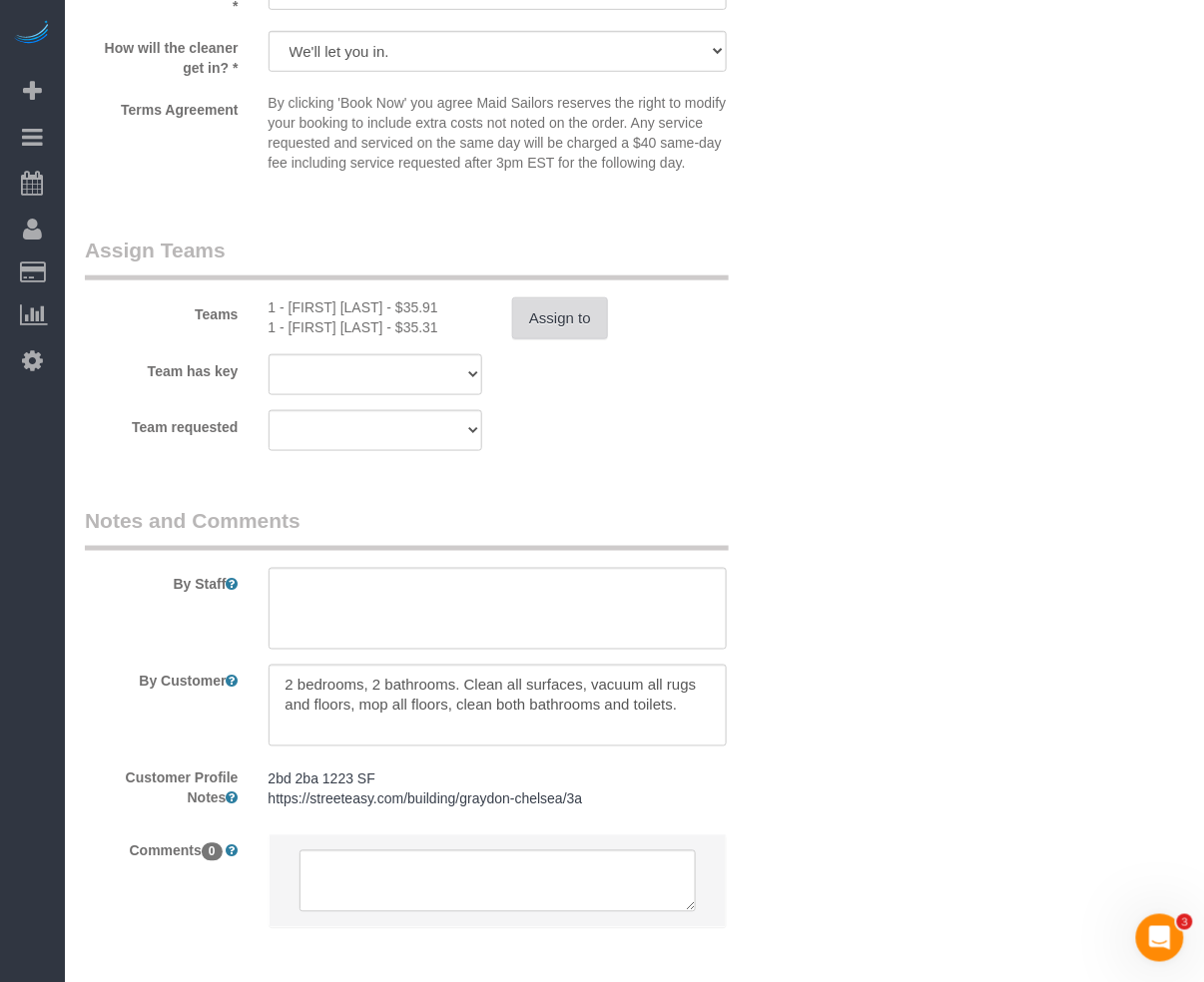 click on "Assign to" at bounding box center [560, 318] 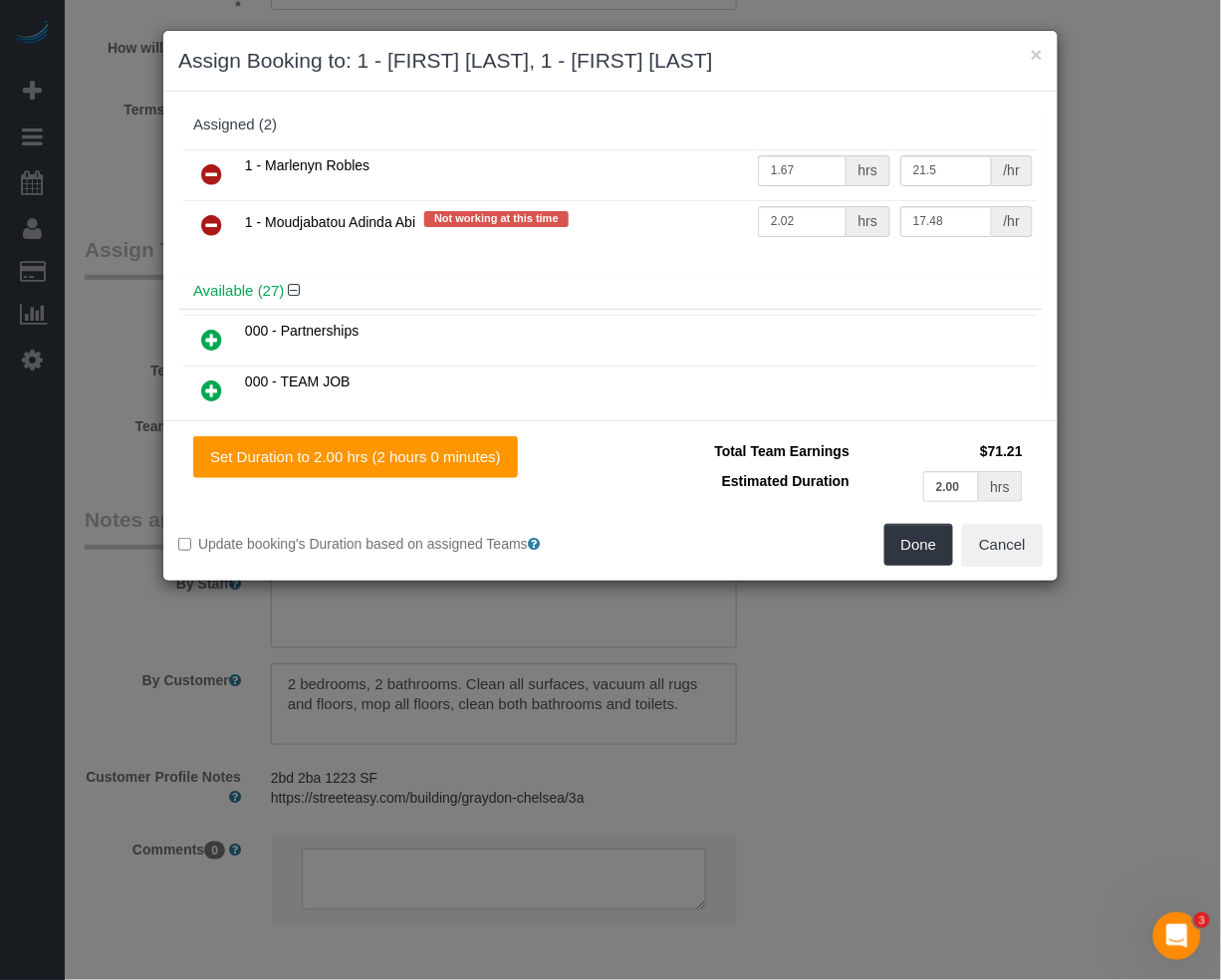 click at bounding box center [211, 174] 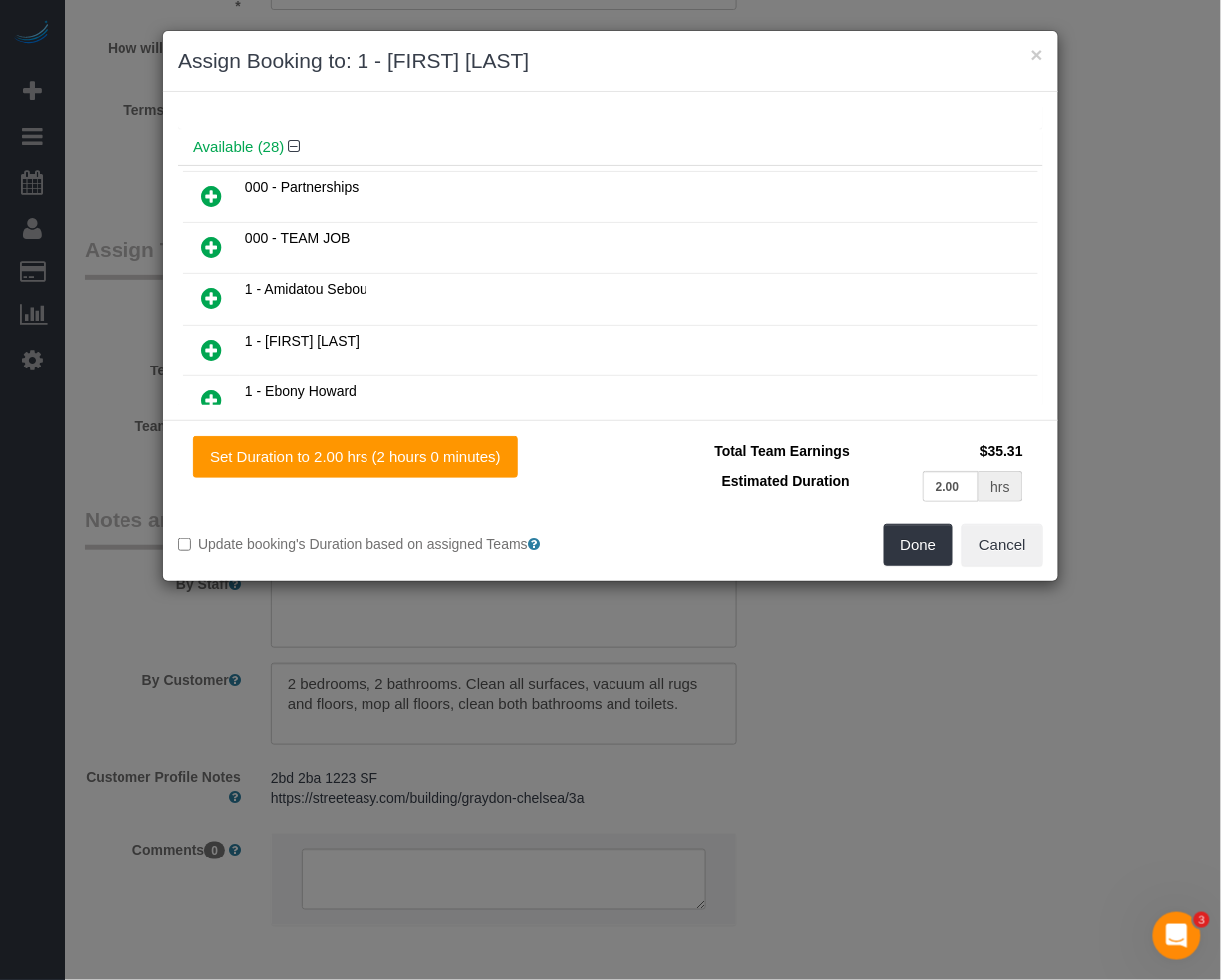 scroll, scrollTop: 265, scrollLeft: 0, axis: vertical 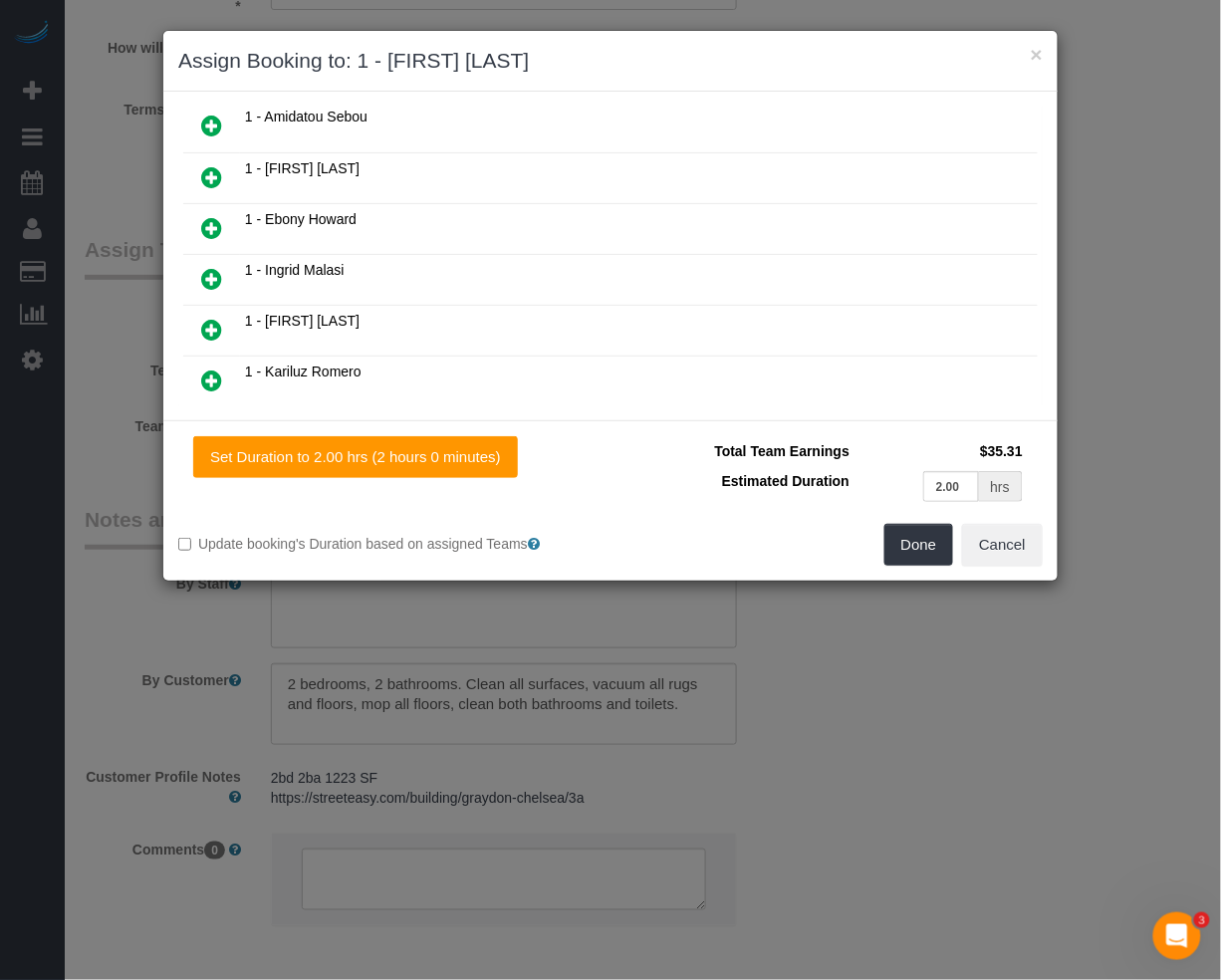 click at bounding box center (211, 279) 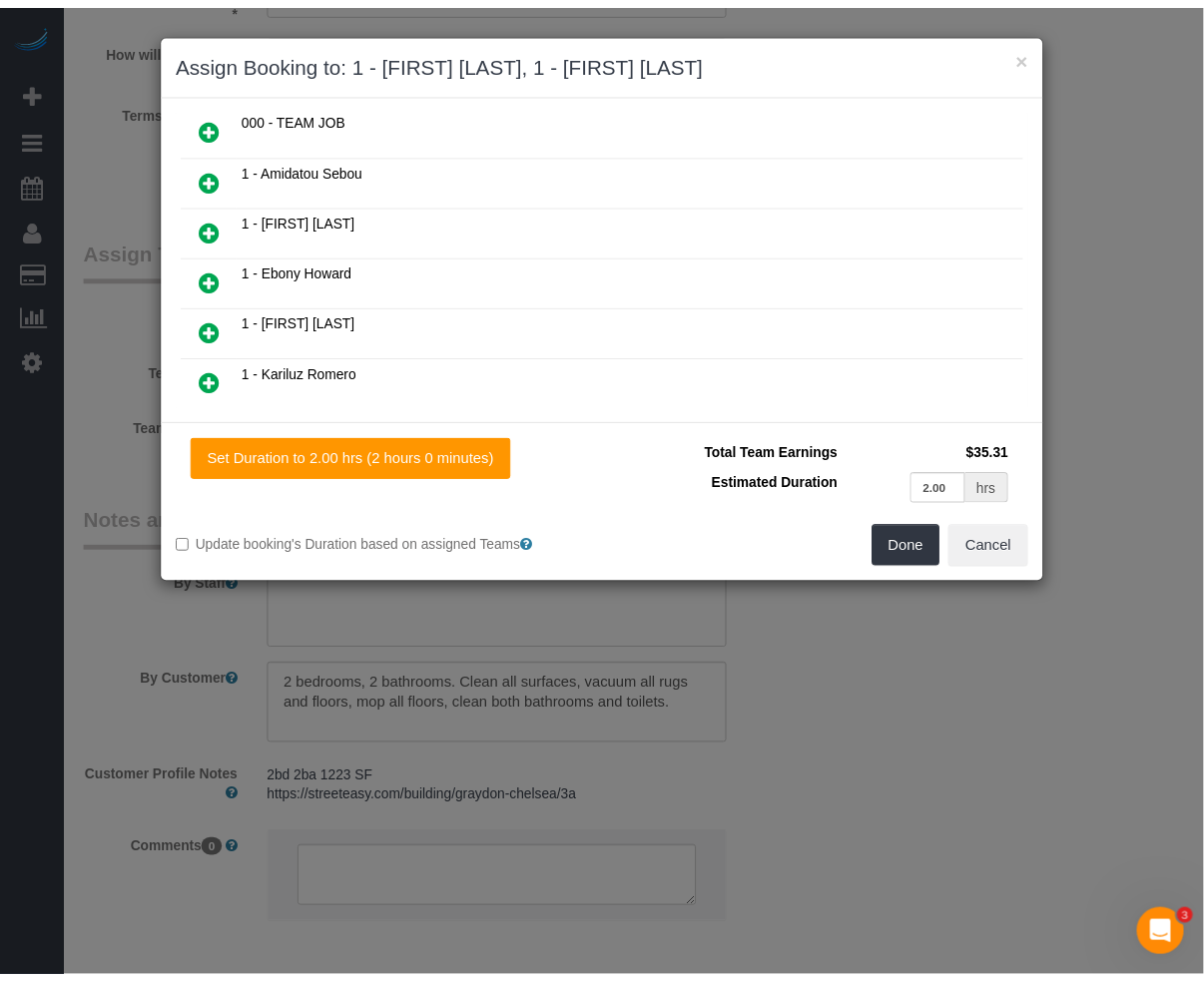 scroll, scrollTop: 316, scrollLeft: 0, axis: vertical 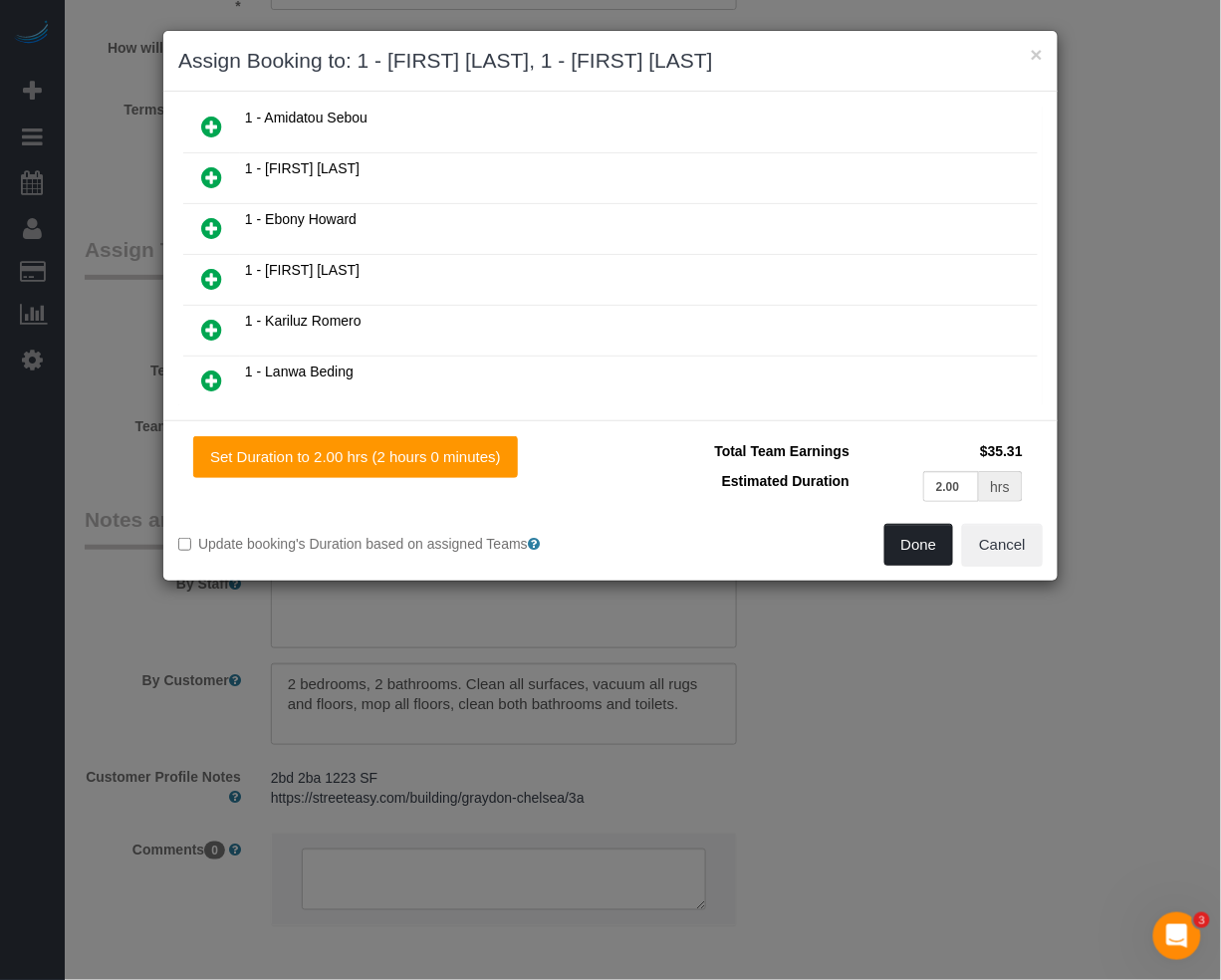 click on "Done" at bounding box center [919, 545] 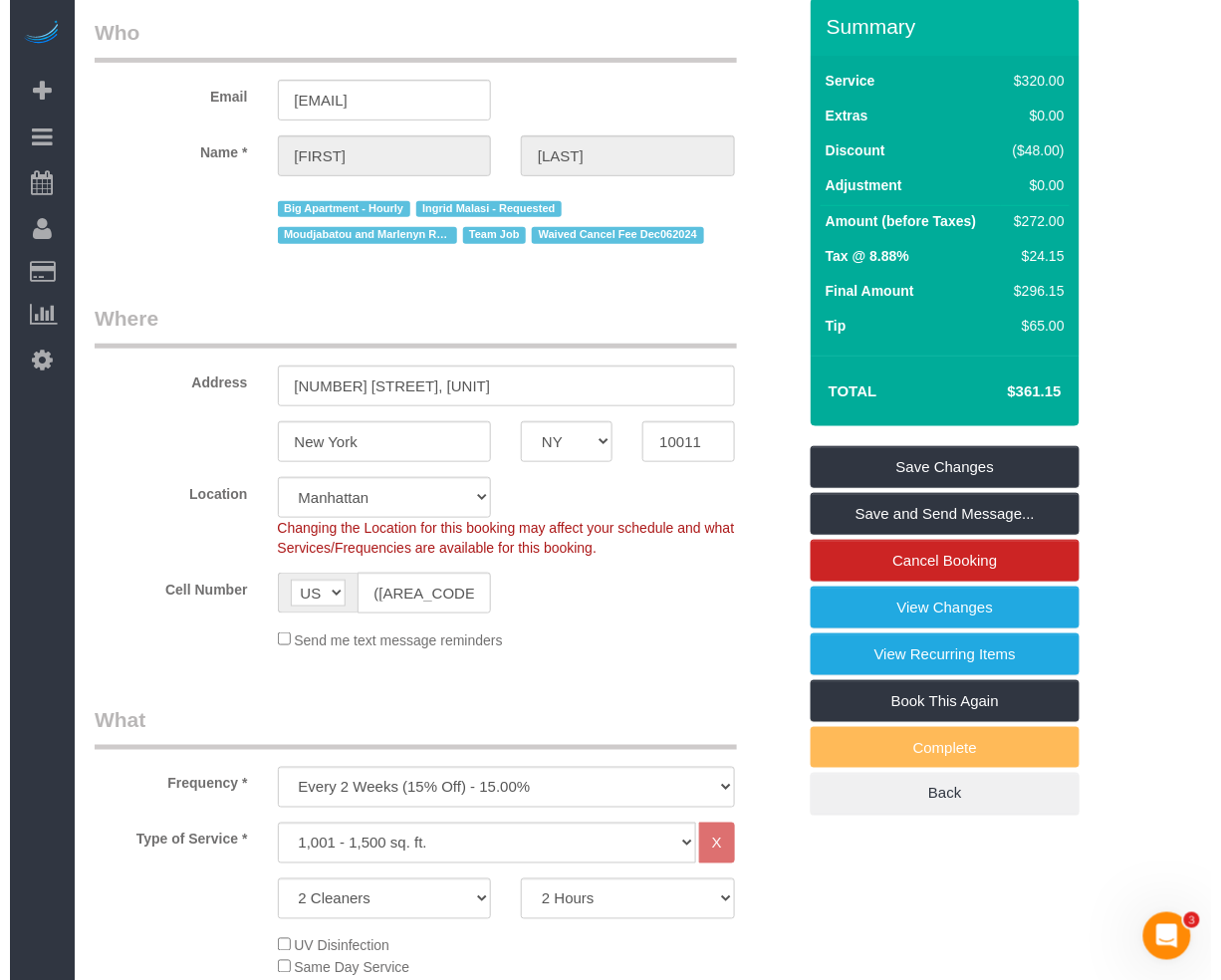 scroll, scrollTop: 0, scrollLeft: 0, axis: both 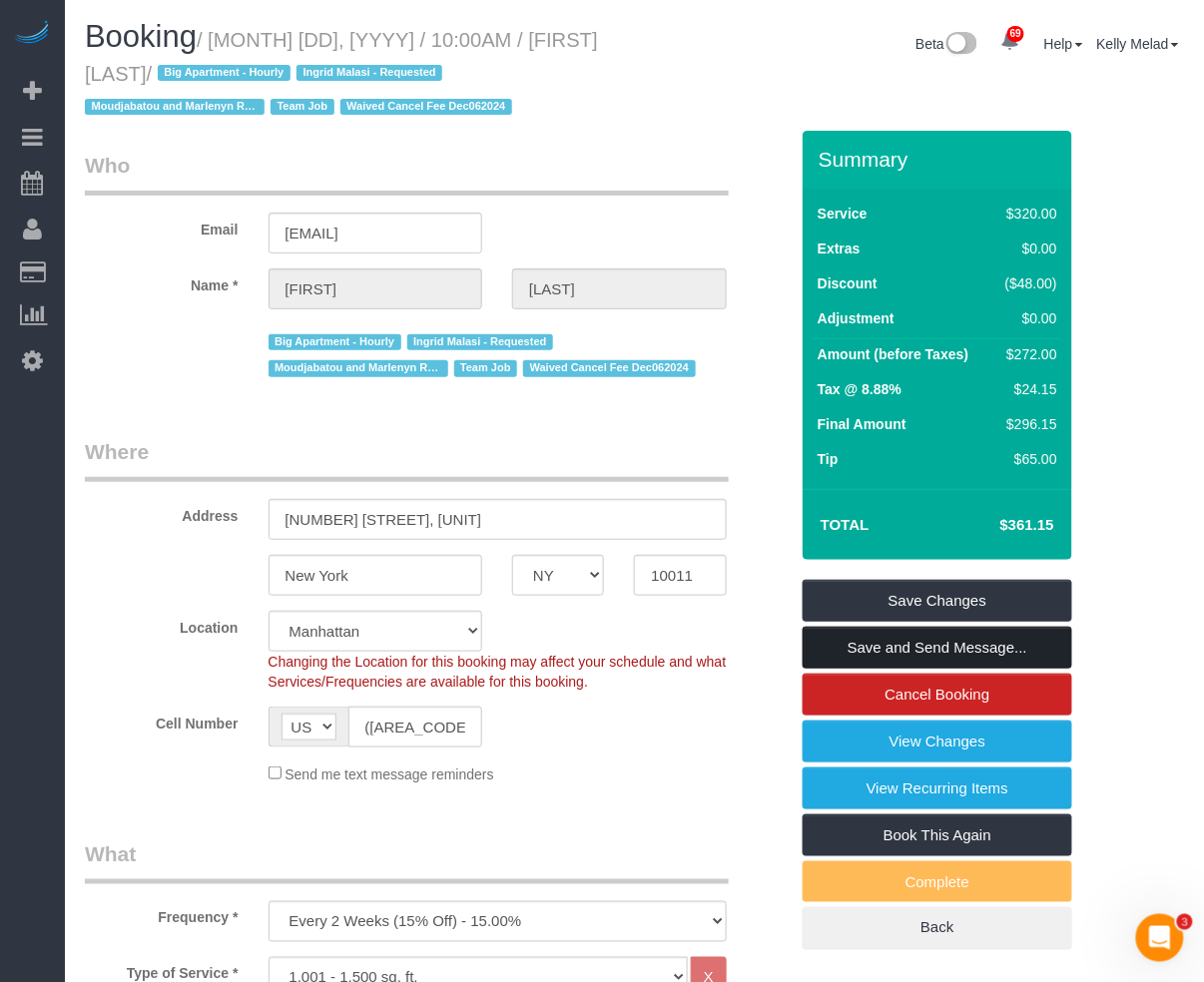 click on "Save and Send Message..." at bounding box center (937, 648) 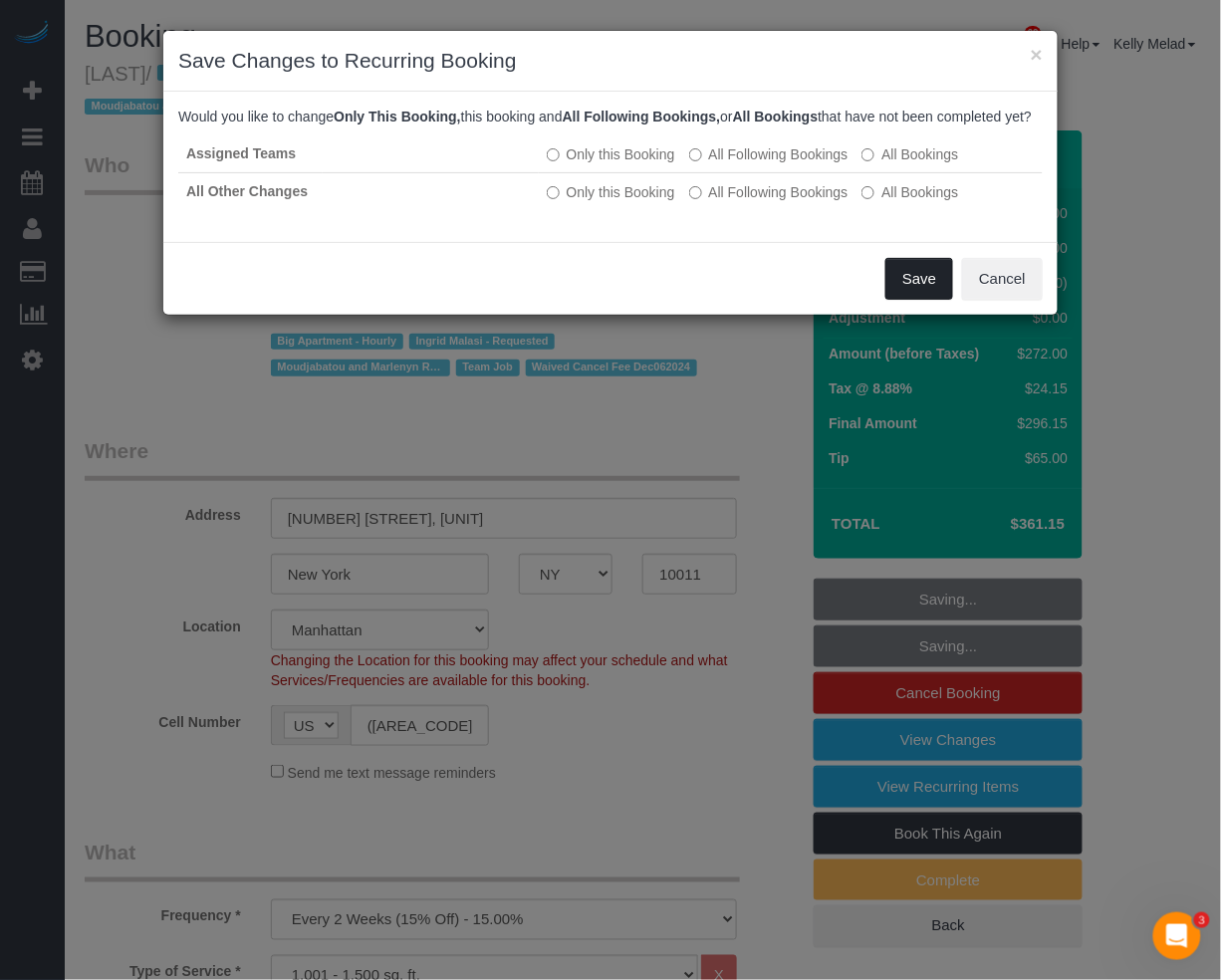 click on "Save" at bounding box center (919, 279) 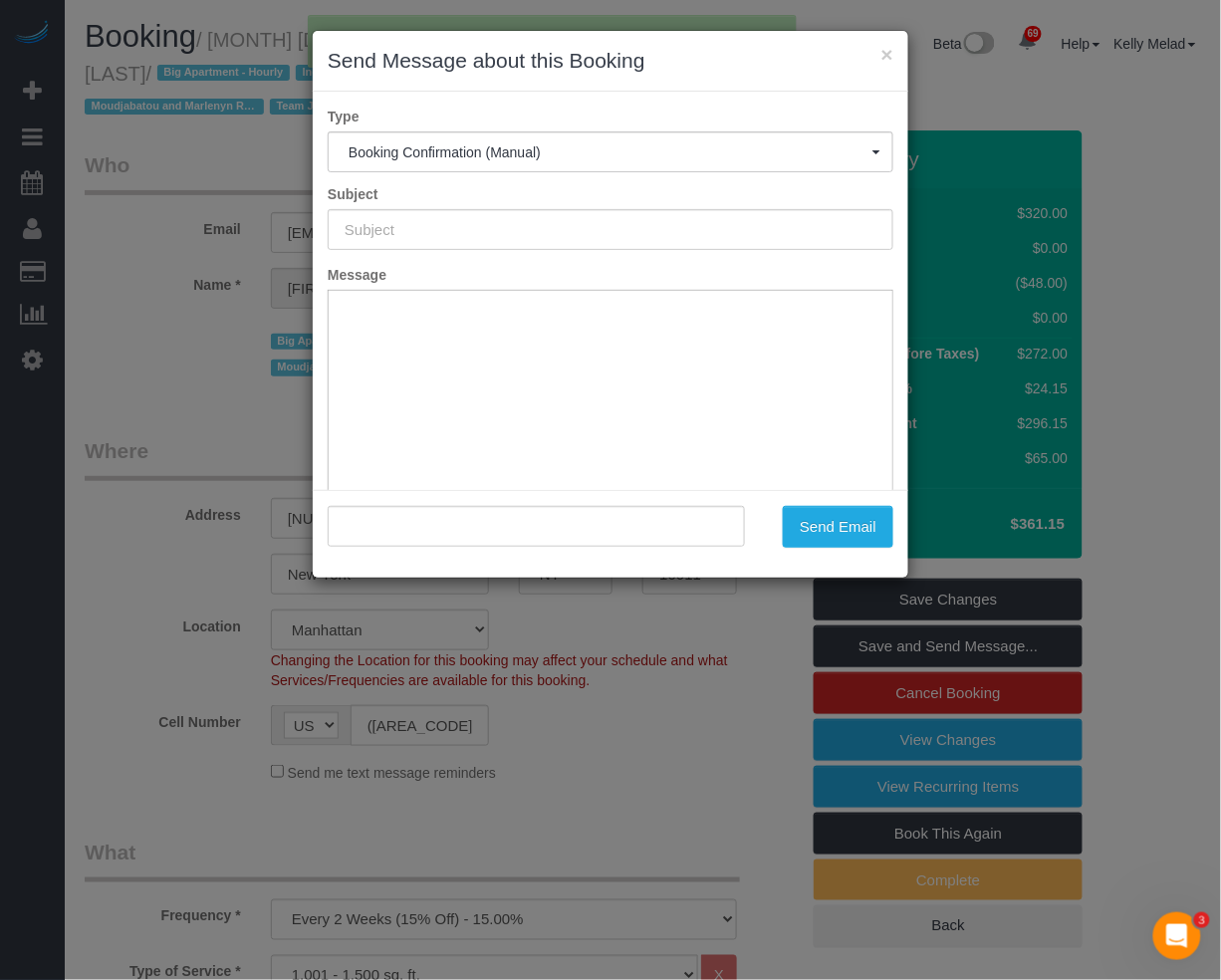 type on "Cleaning Confirmed for [MM]/[DD]/[YYYY] at 10:00am" 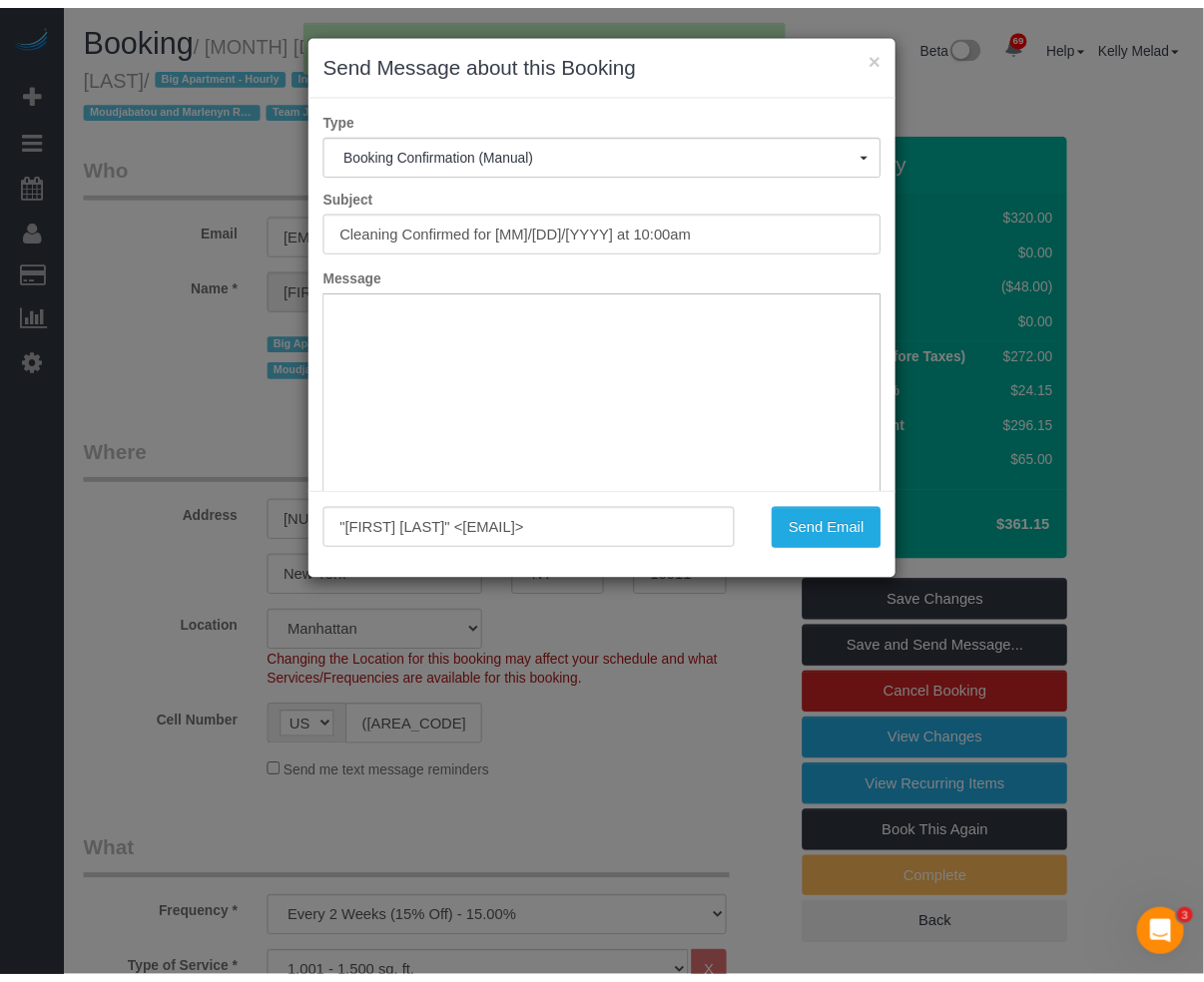scroll, scrollTop: 0, scrollLeft: 0, axis: both 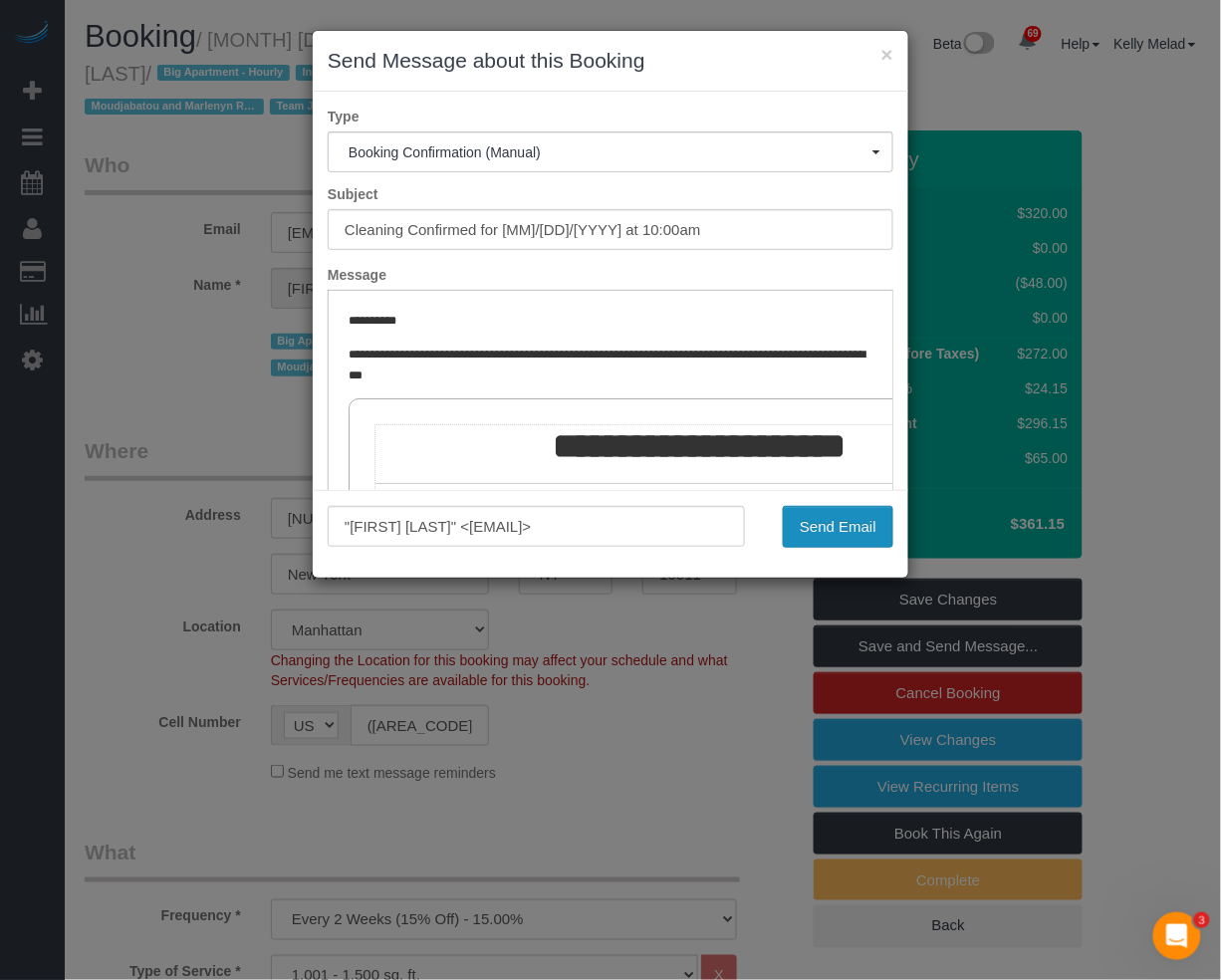 click on "Send Email" at bounding box center [838, 527] 